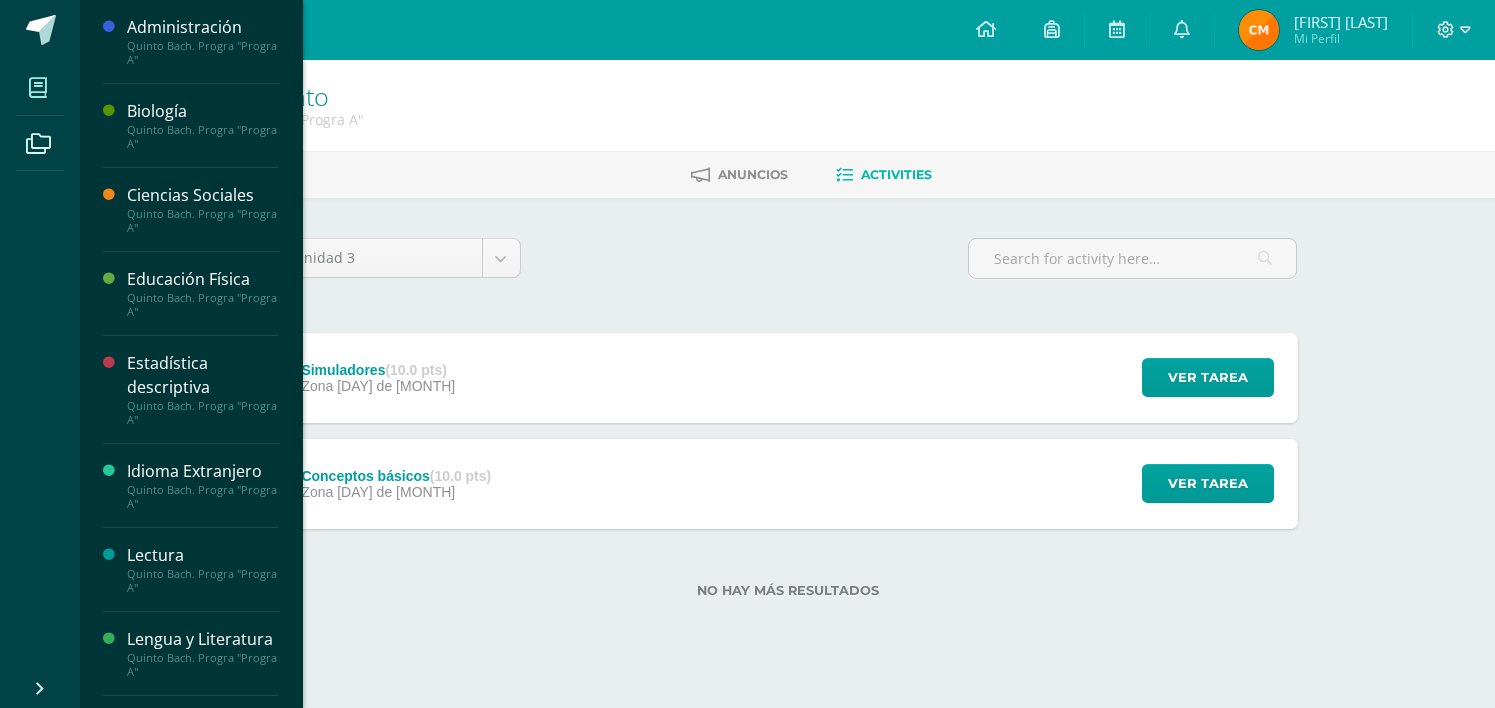 scroll, scrollTop: 0, scrollLeft: 0, axis: both 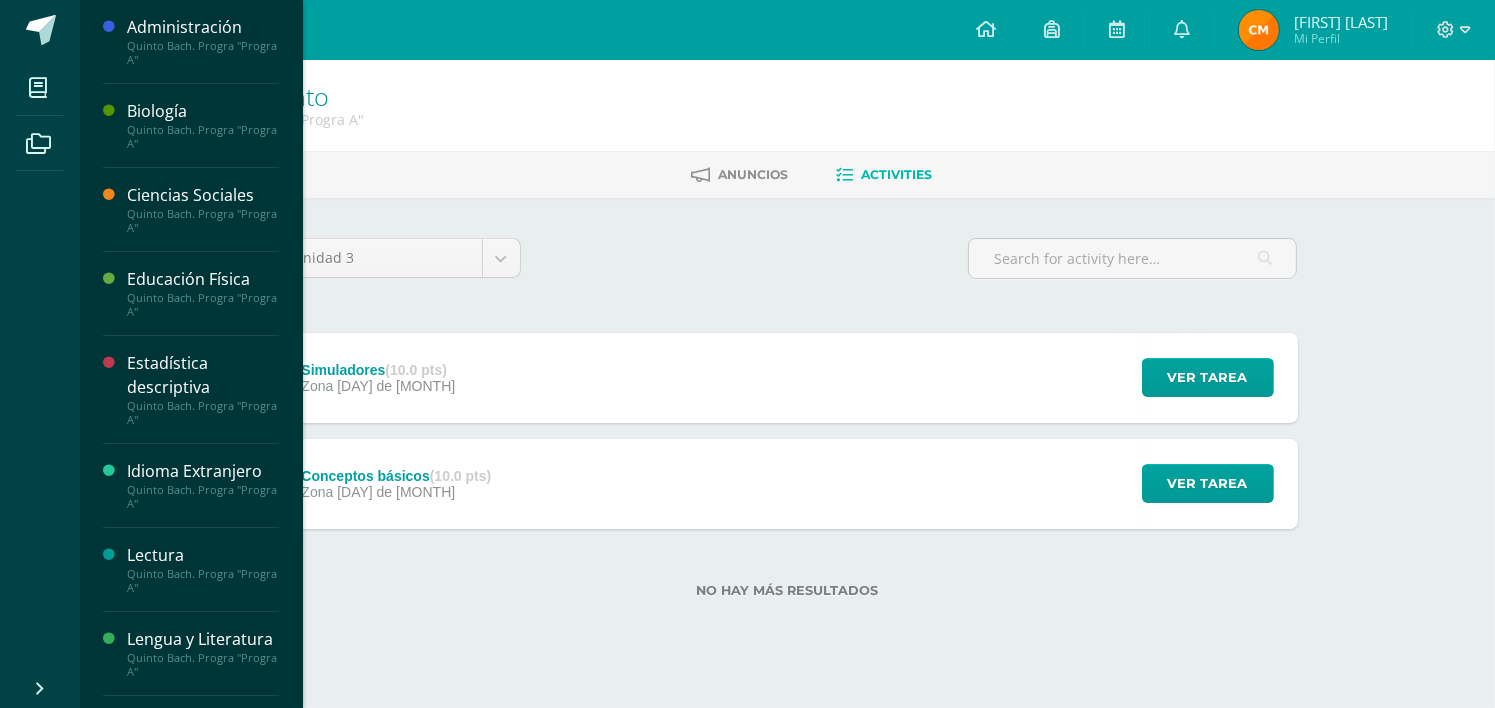 click on "Estadística descriptiva" at bounding box center [203, 375] 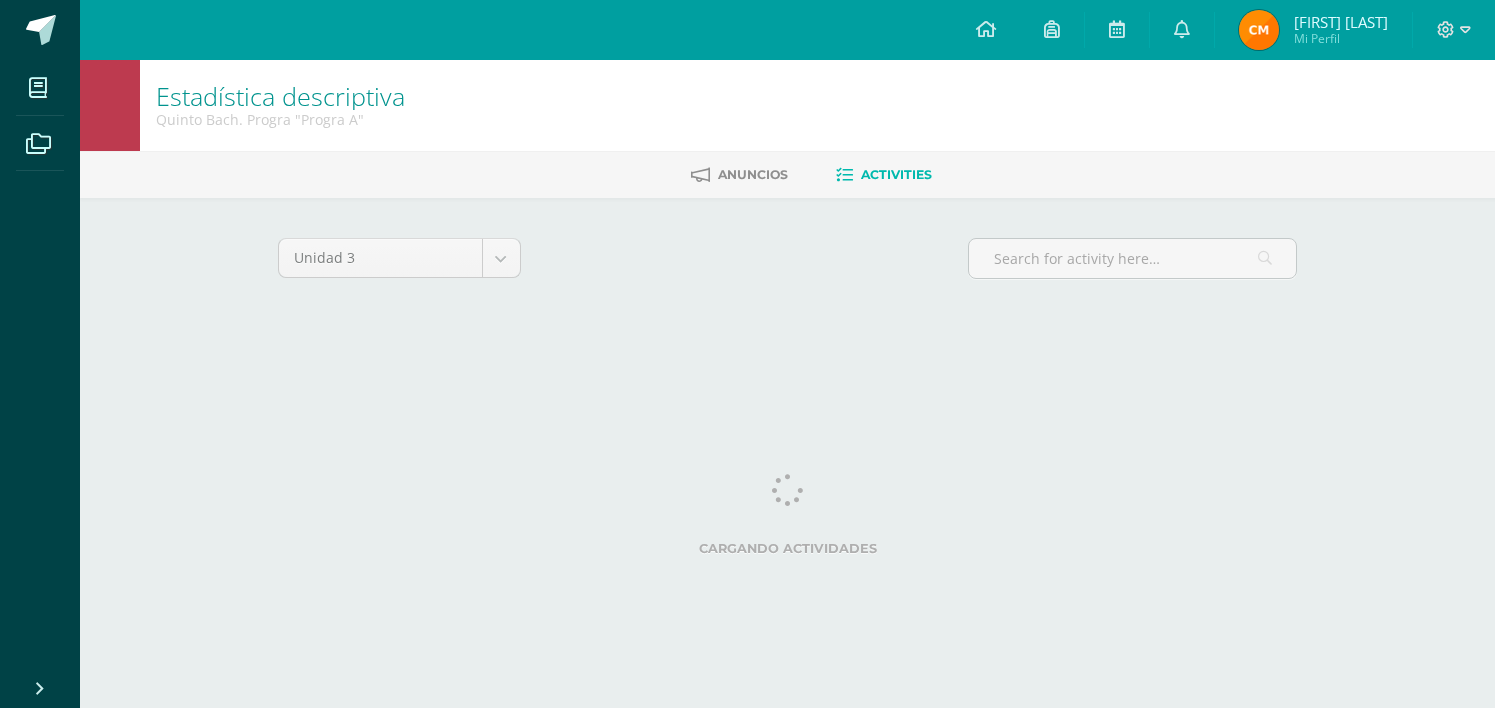 scroll, scrollTop: 0, scrollLeft: 0, axis: both 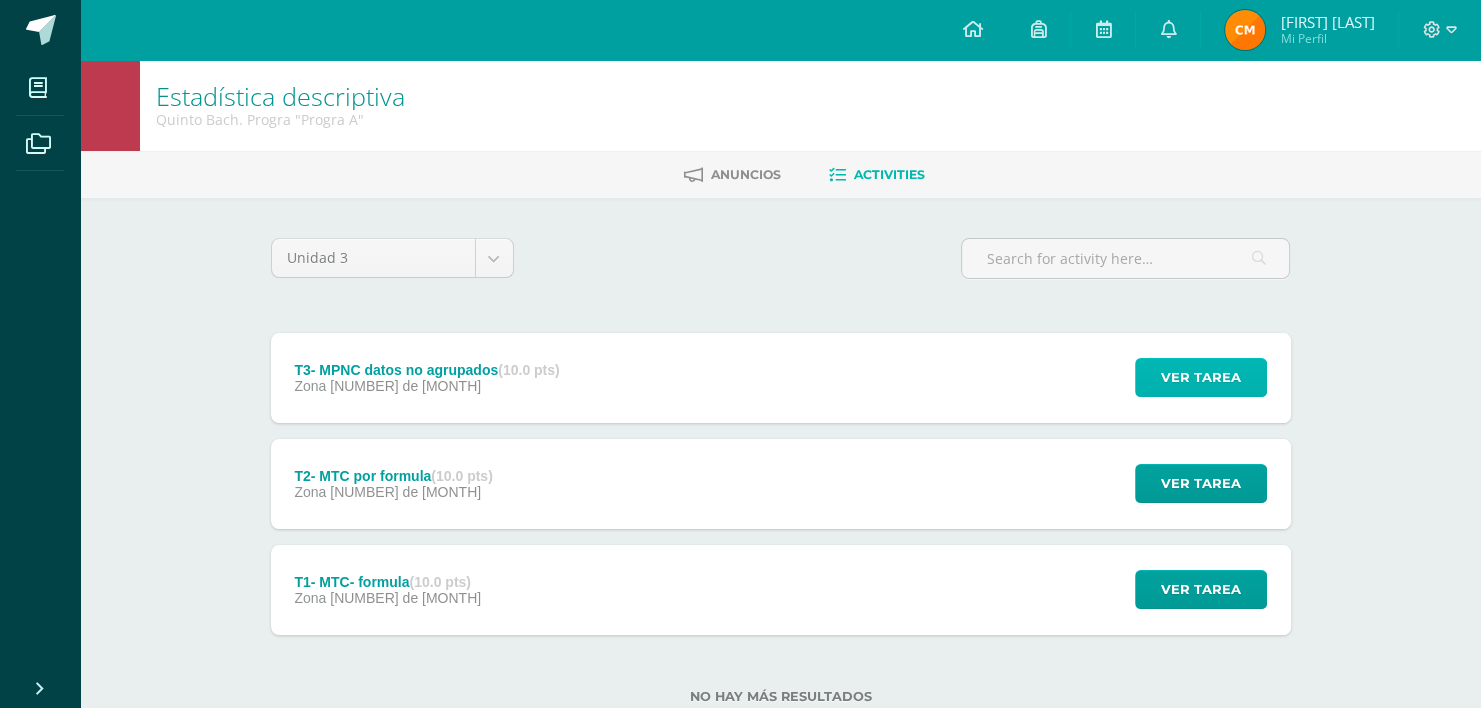 click on "Ver tarea" at bounding box center [1201, 377] 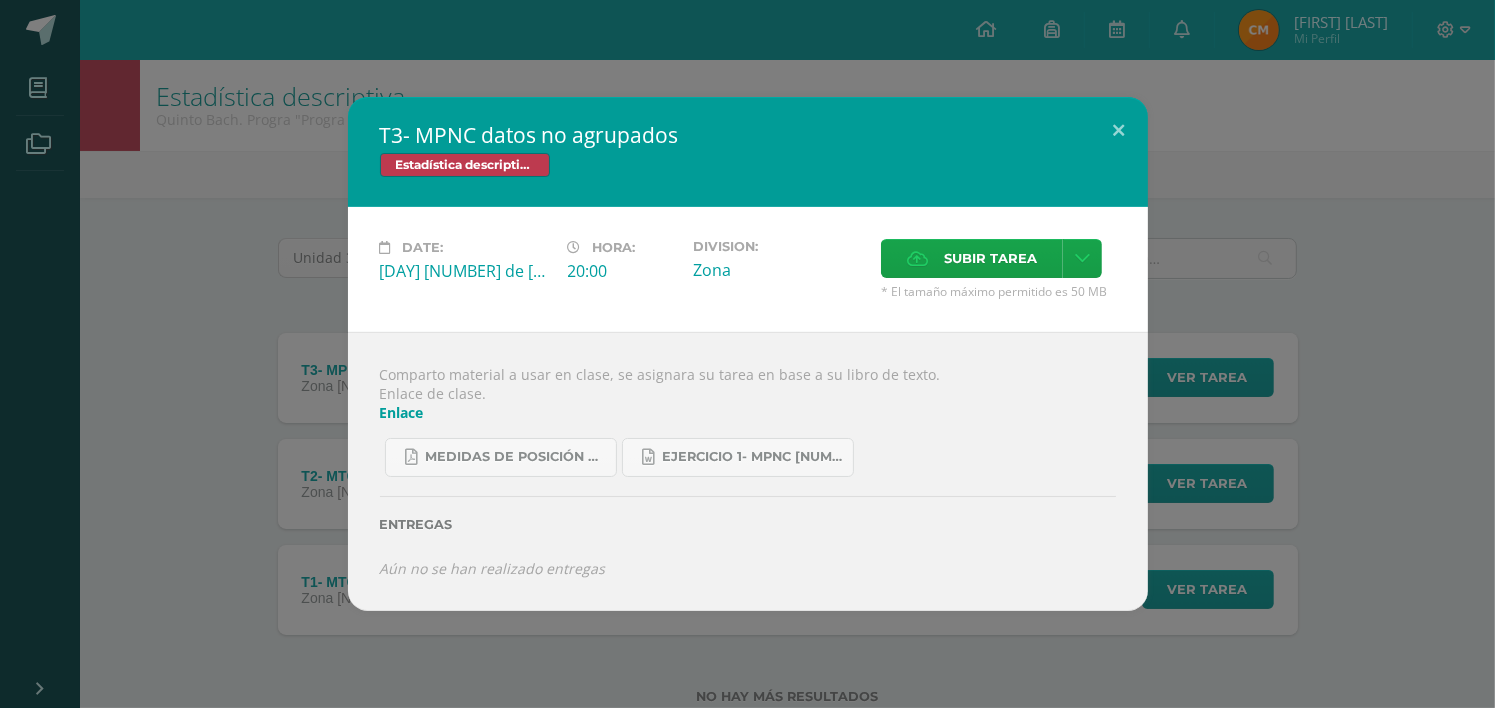click on "T3- MPNC datos no agrupados
Estadística descriptiva
Date:
[DAY] [NUMBER] de [MONTH]
Hora:
20:00
Division:" at bounding box center [747, 354] 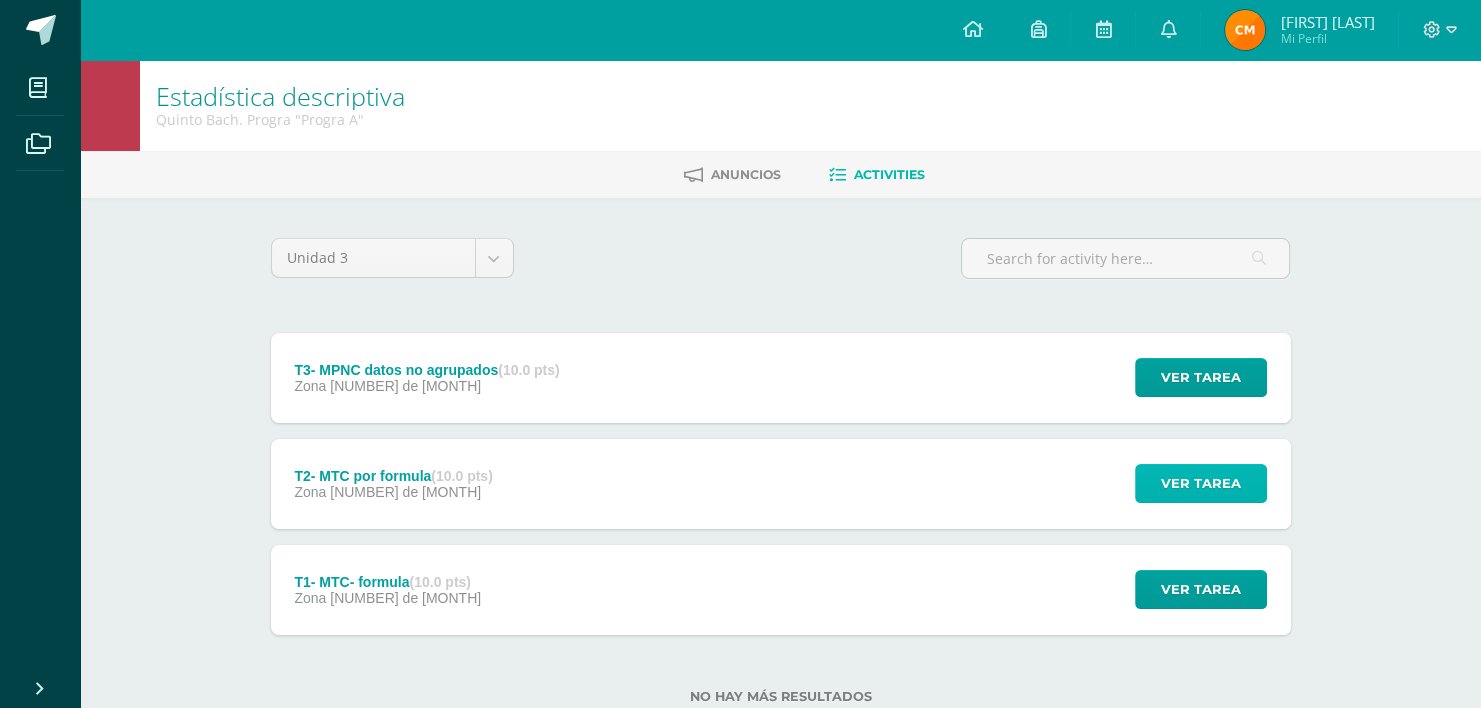 click on "Ver tarea" at bounding box center [1201, 483] 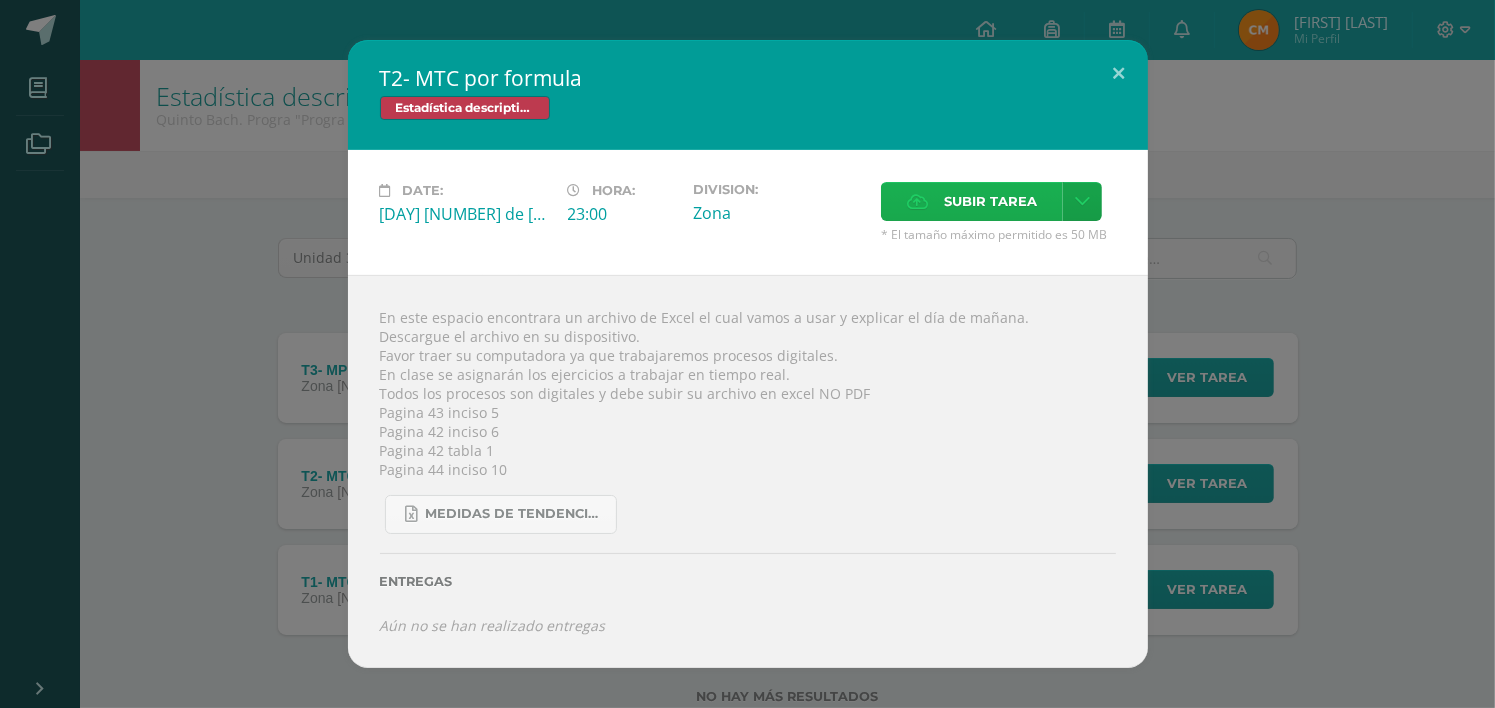 click on "Subir tarea" at bounding box center (990, 201) 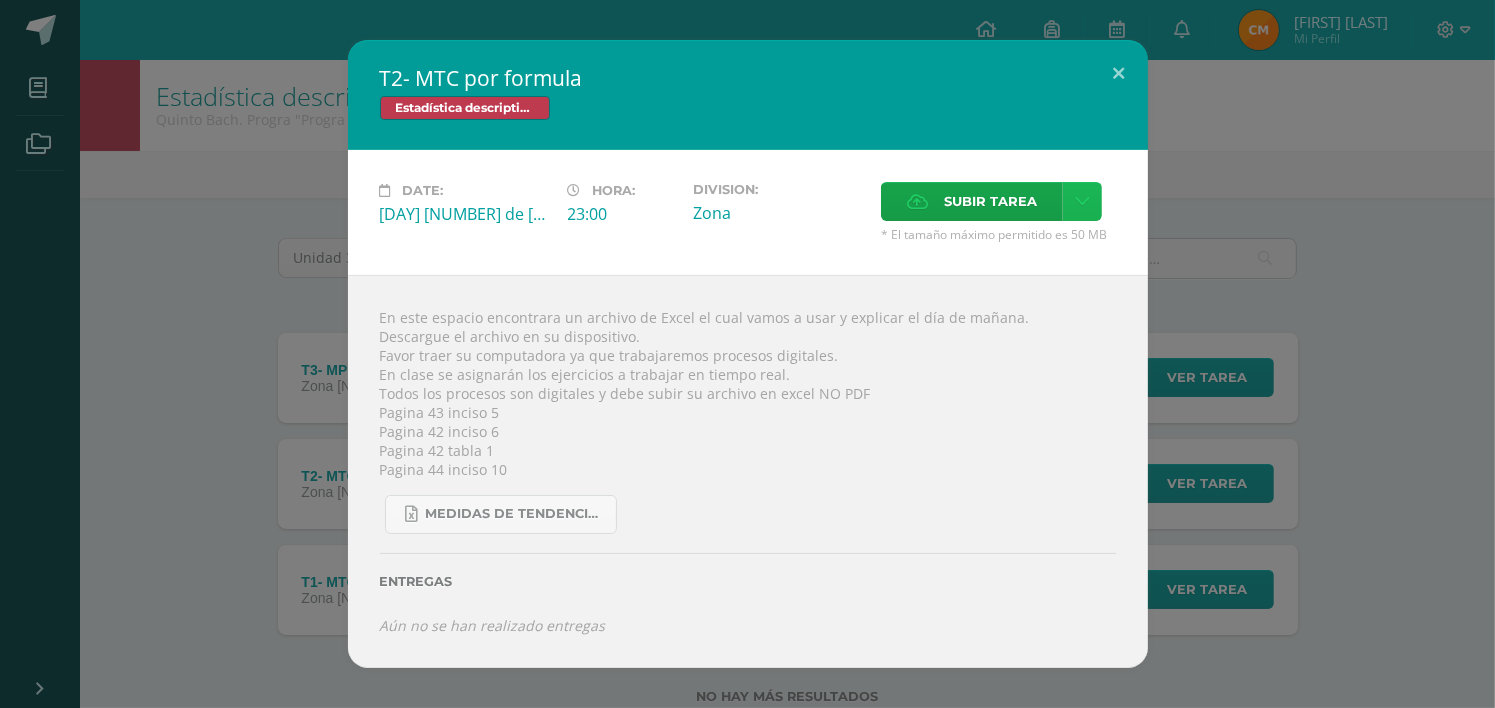 click at bounding box center (1082, 201) 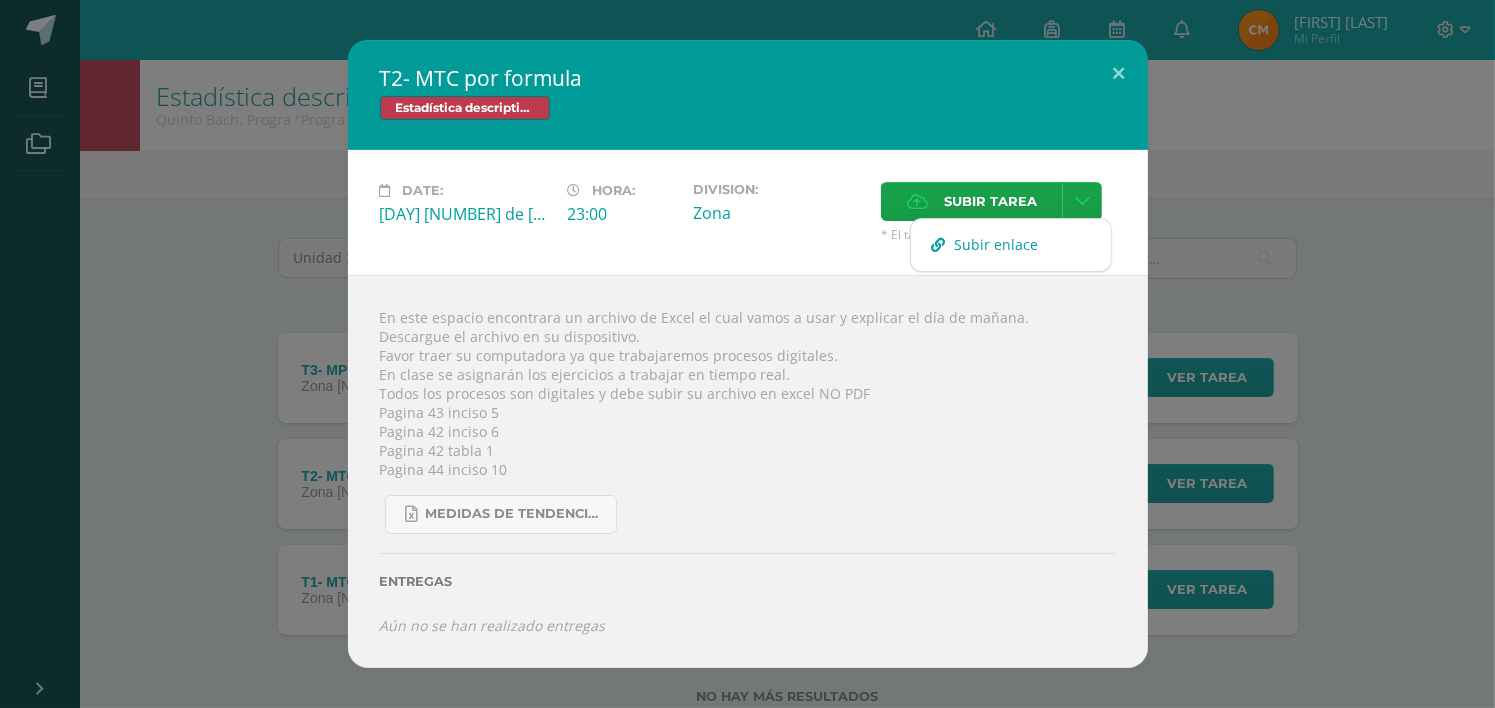 click on "Subir enlace" at bounding box center (996, 244) 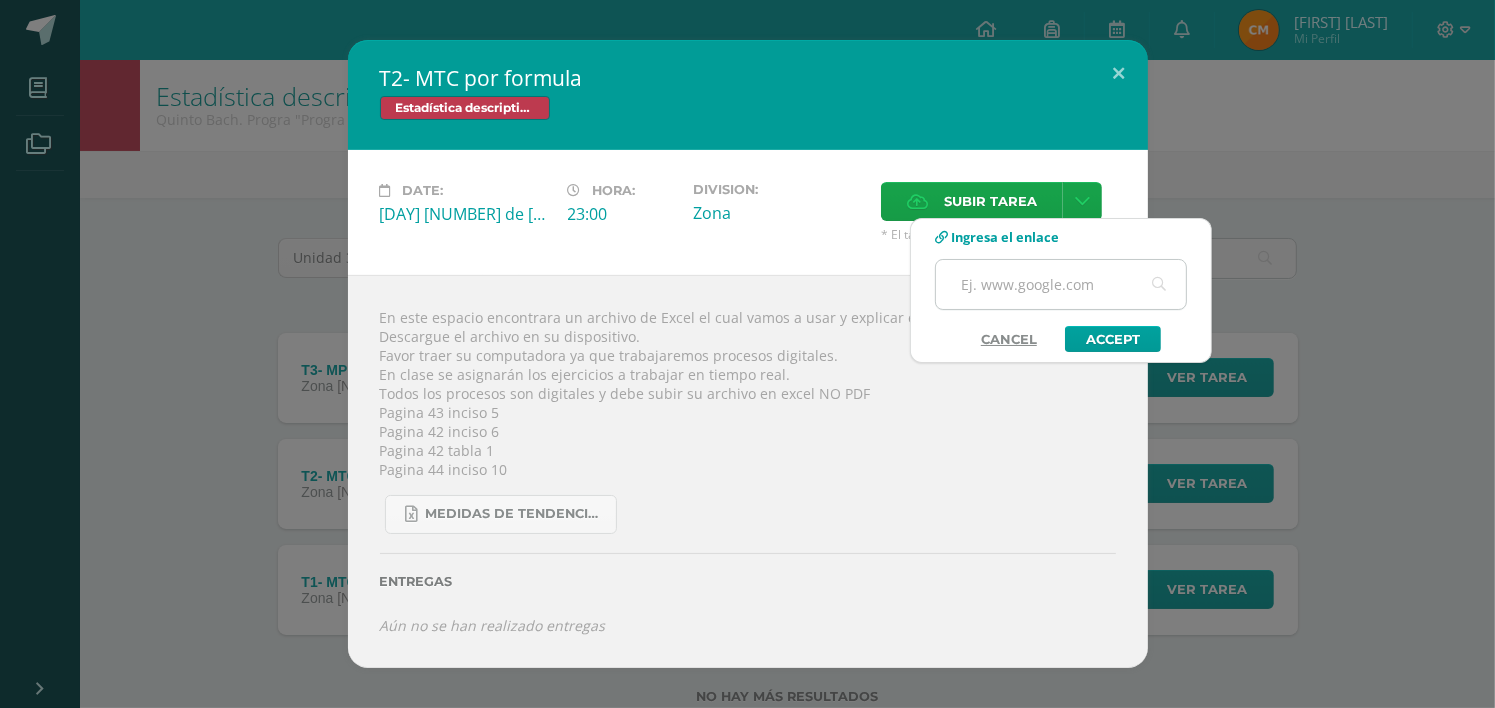 click at bounding box center [1061, 284] 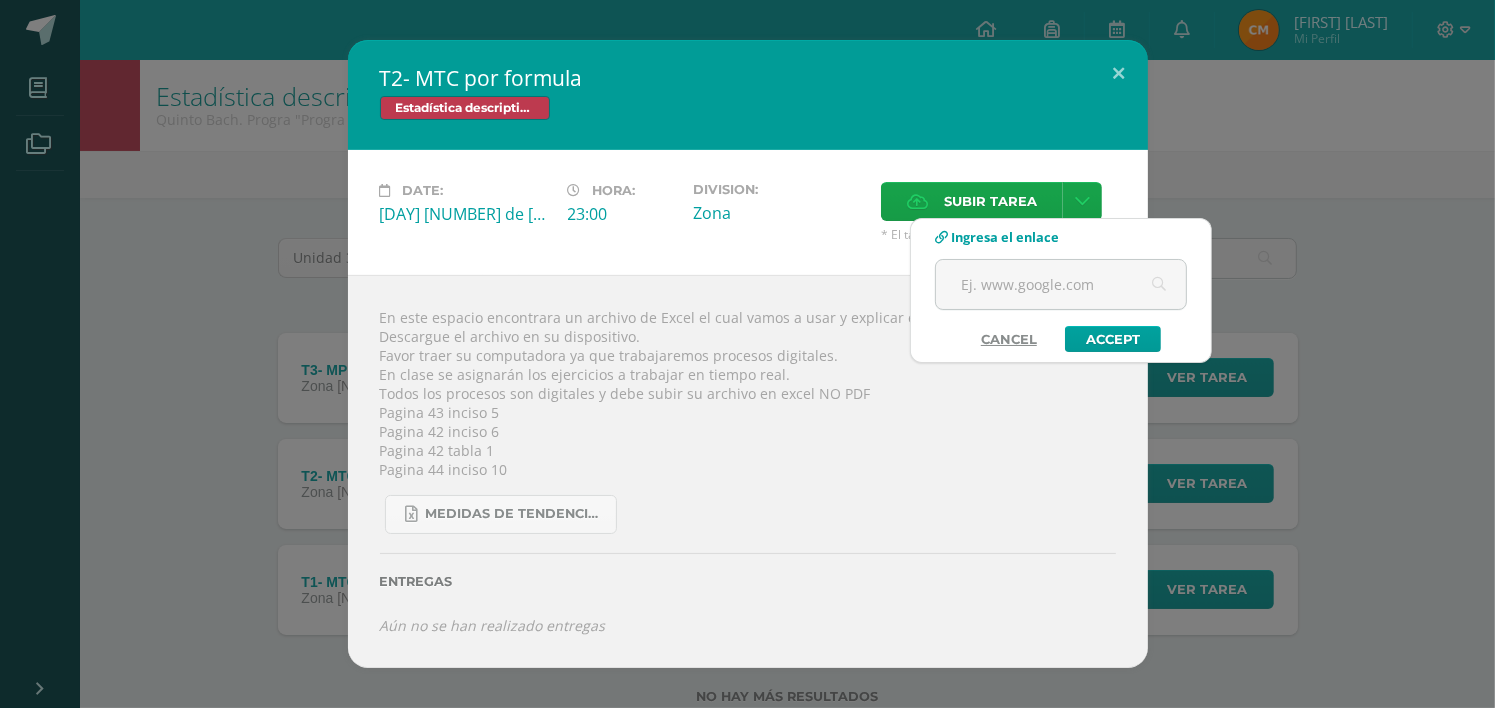 paste on "76										MODA = 92,07					 81										MEDIA = 90,83					 87		76	81	87	97	88	88			MEDIANA = 91,05					 87		89	90	90	90	91	92								 88		93	93	93	94	94	94								 88		95	95	96	96	98	99								 89															 90															 90		1	número de datos (n)	=	24			LÍMITES APARENTES		LÍMITES REALES		f	Fa	Xi	f *Xi 90		2	Dato mayor	=	99			76	79	75,5	79,5	1	1	77,5	77,5 91		3	Dato menor	=	76			80	83	79,5	83,5	1	2	81,5	81,5 92		4	Rango  (  R  )	=	23			84	87	83,5	87,5	2	4	85,5	171 93		5	Número de clase (k)	=	5,6			88	91	87,5	91,5	8	12	89,5	716 93		6	Amplitud del intervalo (A)	=	4,107142857			92	95	91,5	95,5	9	21	93,5	841,5 93								96	99	95,5	99,5	3	24	97,5	292,5 94												24			2180 94															 															 															 															 LÍMITES APARENTES		LÍMITES REALES		f	Fa	Xi	f *Xi		1	número de datos (n)	=	41			 5	14	4,5	14,5	4	4	9,5	38		2	Dato mayor	=	124		MODA = 75,59	 15	59	14,5	59,5	9	13	37	333		3	Dato menor	=	5		MEDIA = 73,37	 60	63	59,5	63,5	6	19	61,5	369		4	Rango  (  R  )	=	119		MEDIANA ..." 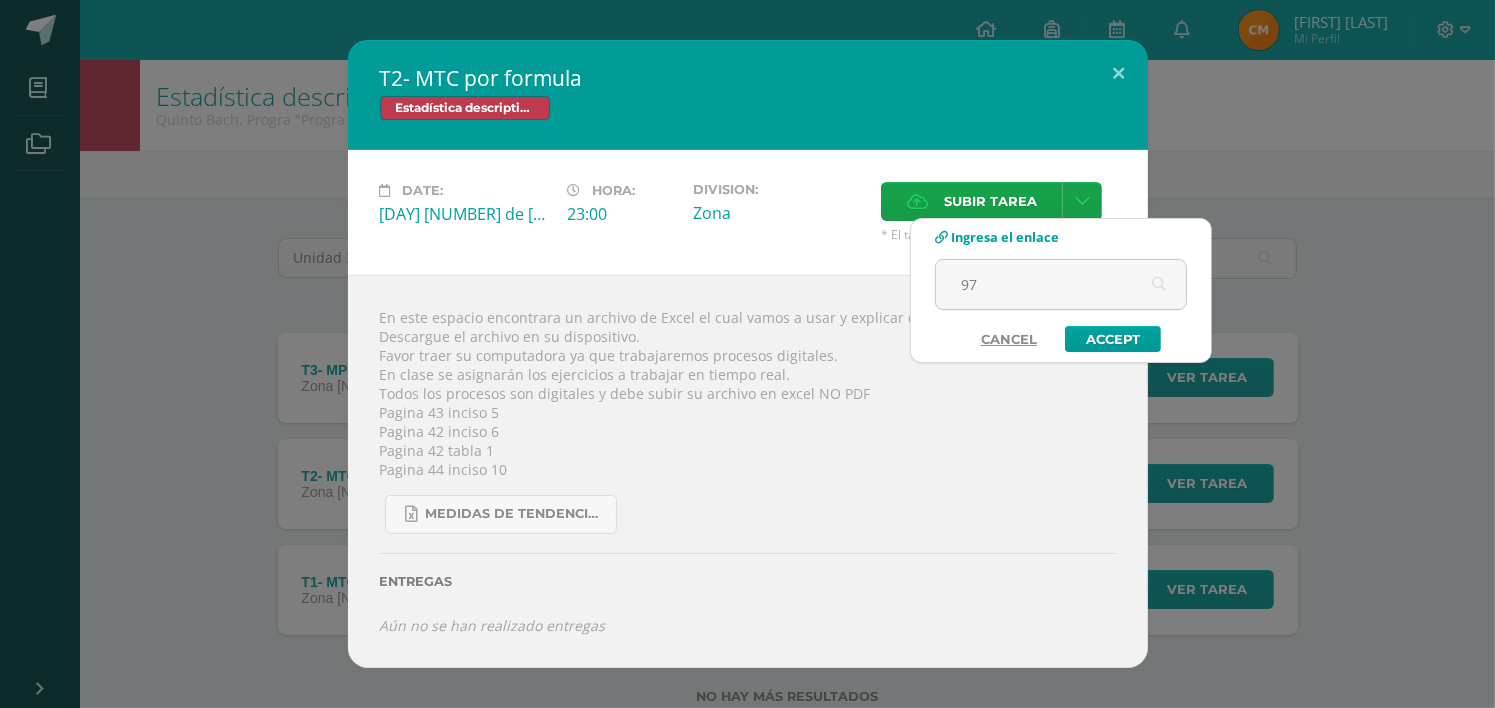 scroll, scrollTop: 0, scrollLeft: 31992, axis: horizontal 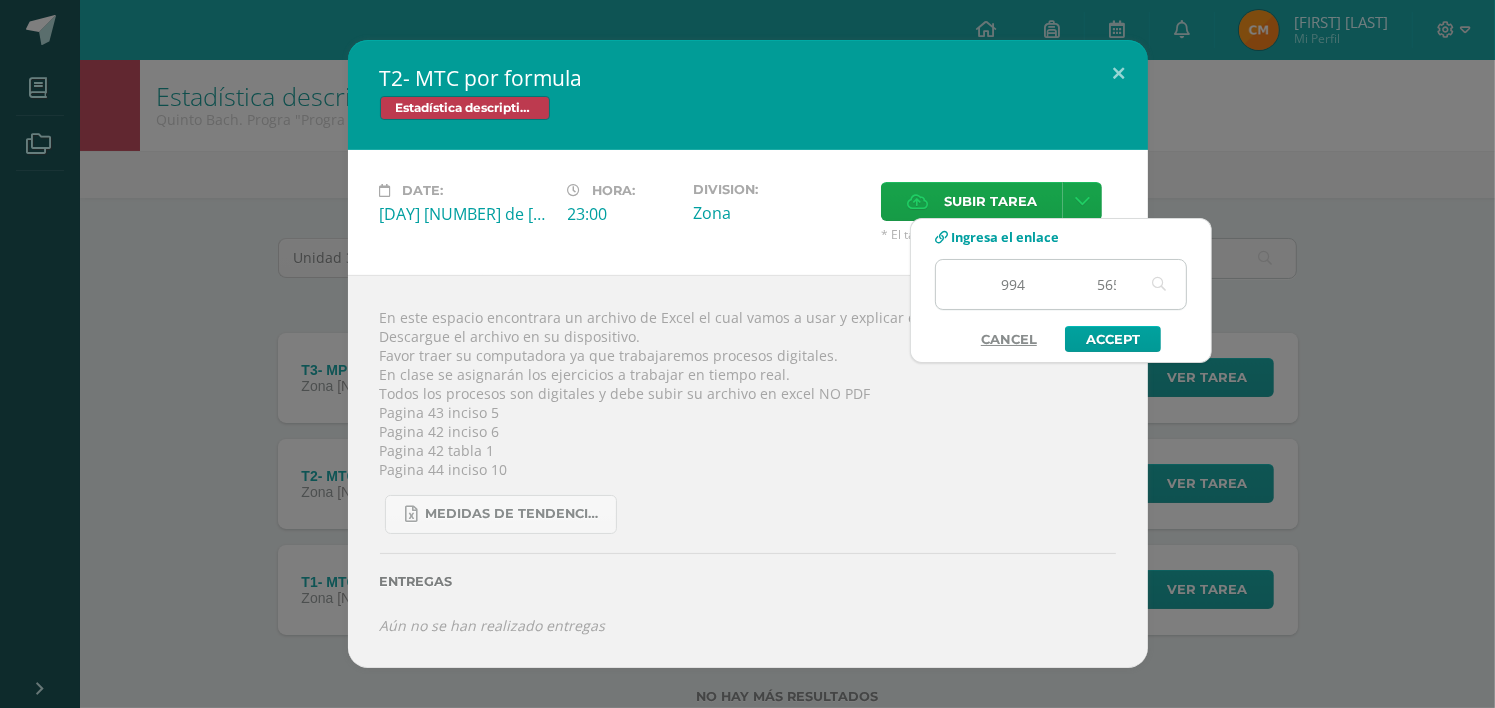 click at bounding box center [1061, 284] 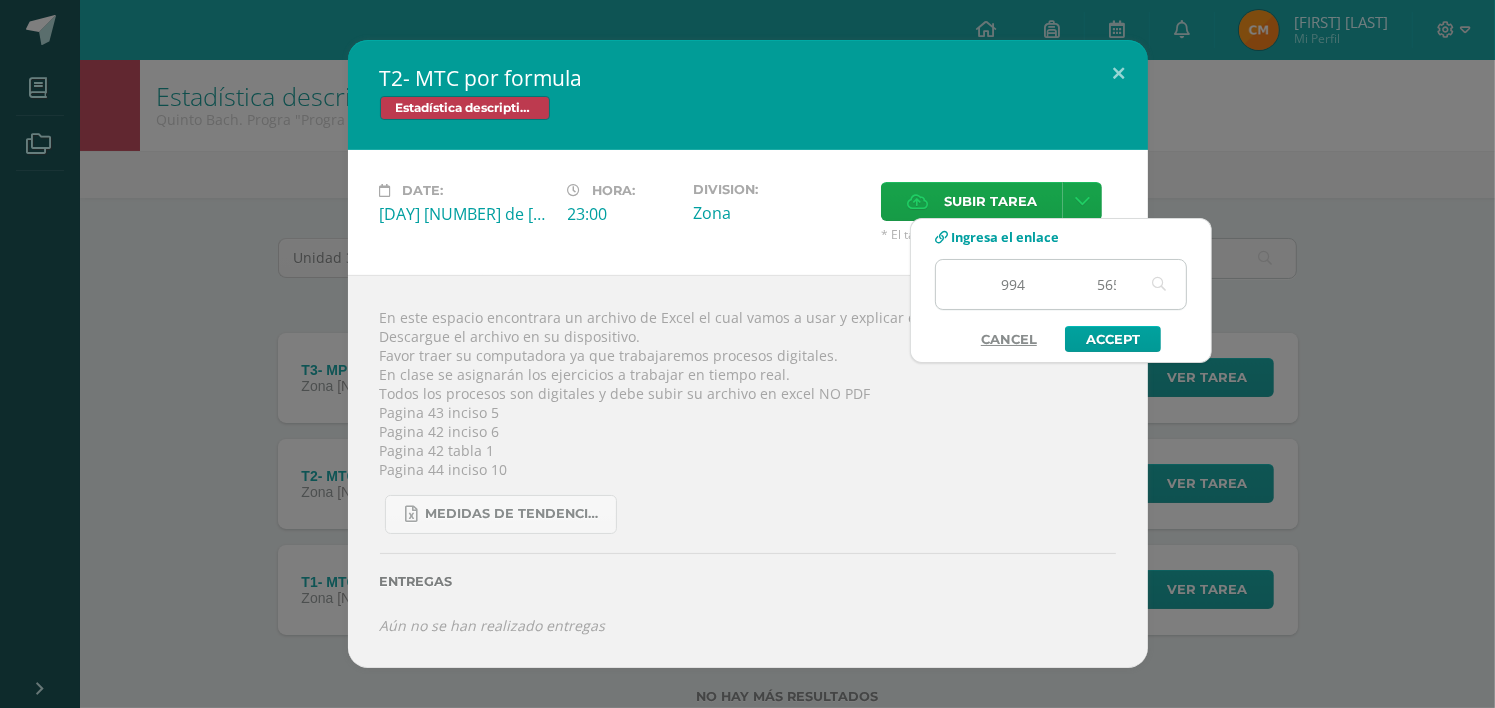 click at bounding box center (1061, 284) 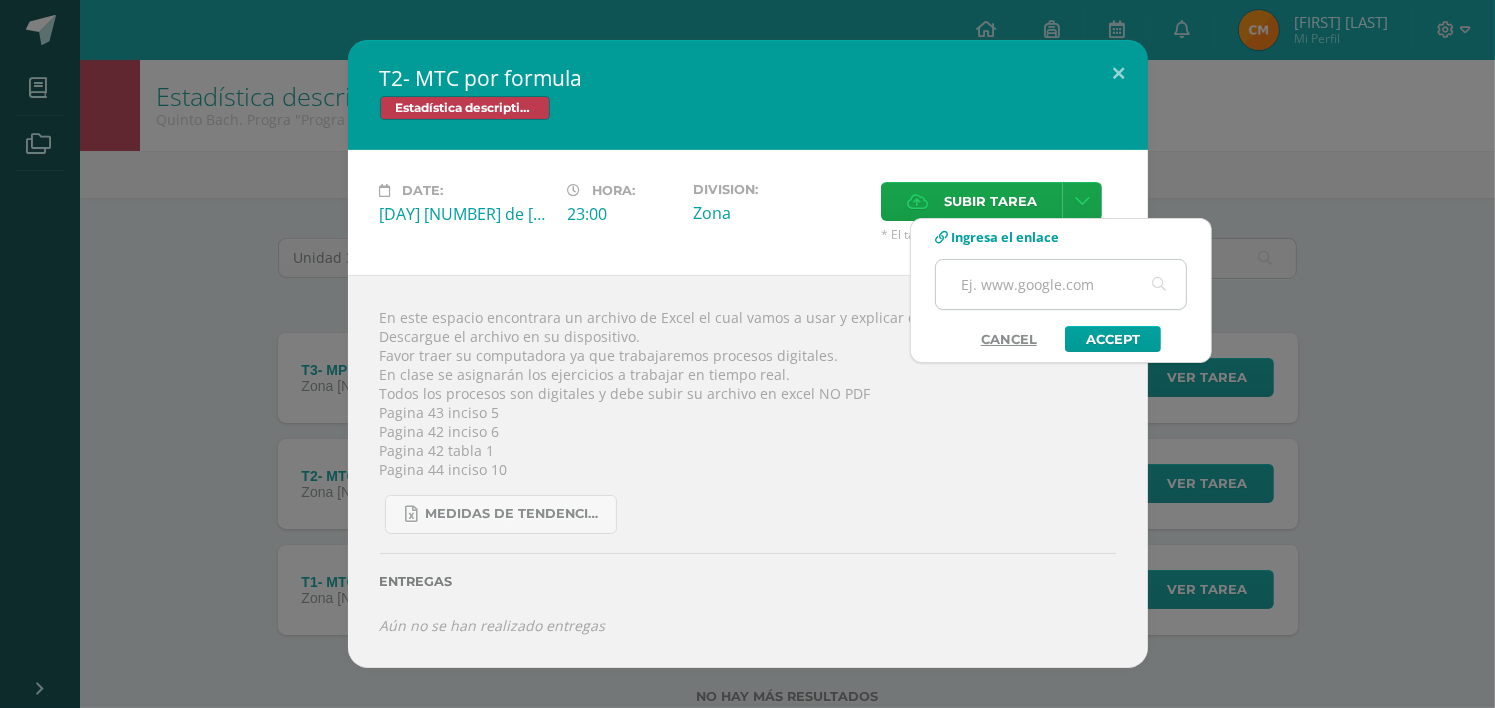 scroll, scrollTop: 0, scrollLeft: 0, axis: both 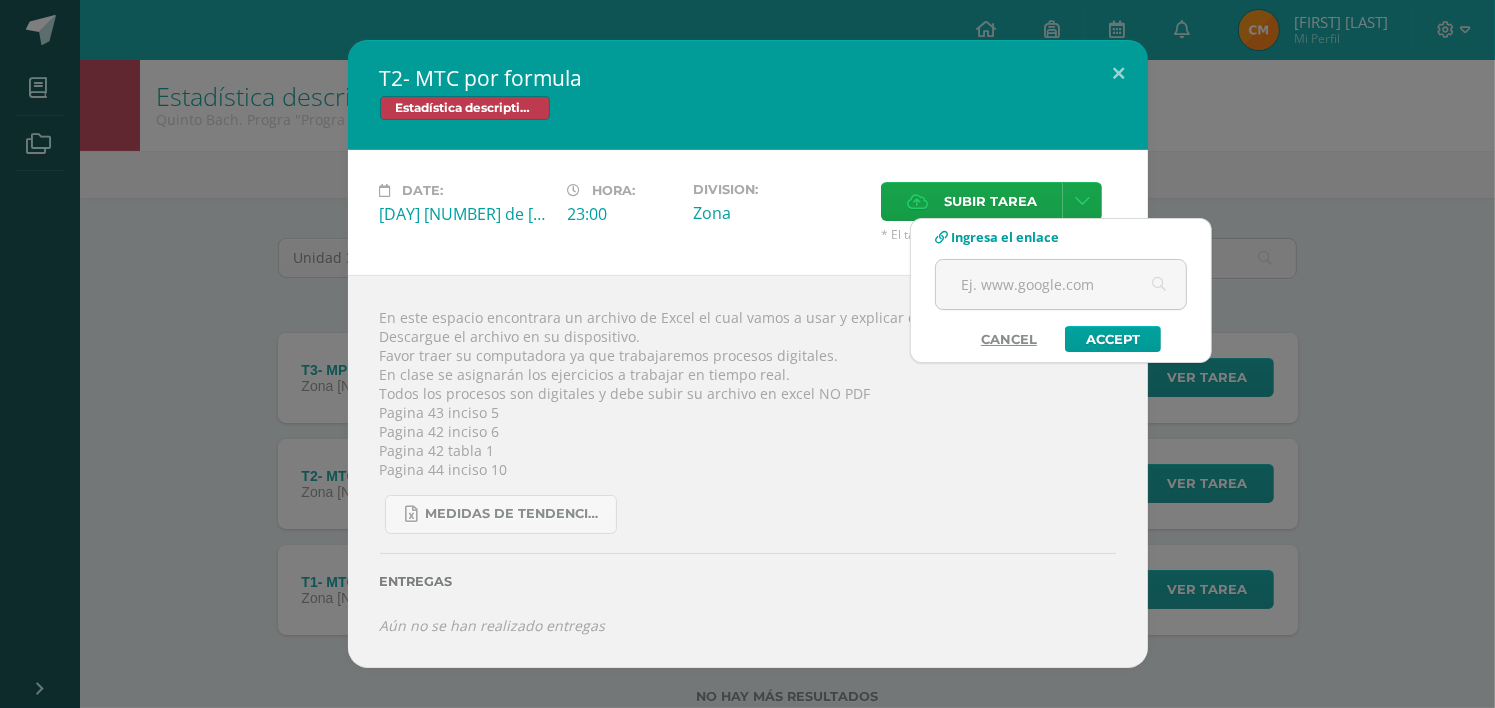 click on "En este espacio encontrara un archivo de Excel el cual vamos a usar y explicar el día de mañana. Descargue el archivo en su dispositivo. Favor traer su computadora ya que trabajaremos procesos digitales. En clase se asignarán los ejercicios a trabajar en tiempo real. Todos los procesos son digitales y debe subir su archivo en excel  NO PDF Pagina 43 inciso 5 Pagina 42 inciso 6 Pagina 42 tabla 1 Pagina 44 inciso 10
MEDIDAS DE TENDENCIA CENTRAL POR FORMULA.xlsx
Entregas
Aún no se han realizado entregas
¿Deseas retirar la entrega  ?" at bounding box center [748, 471] 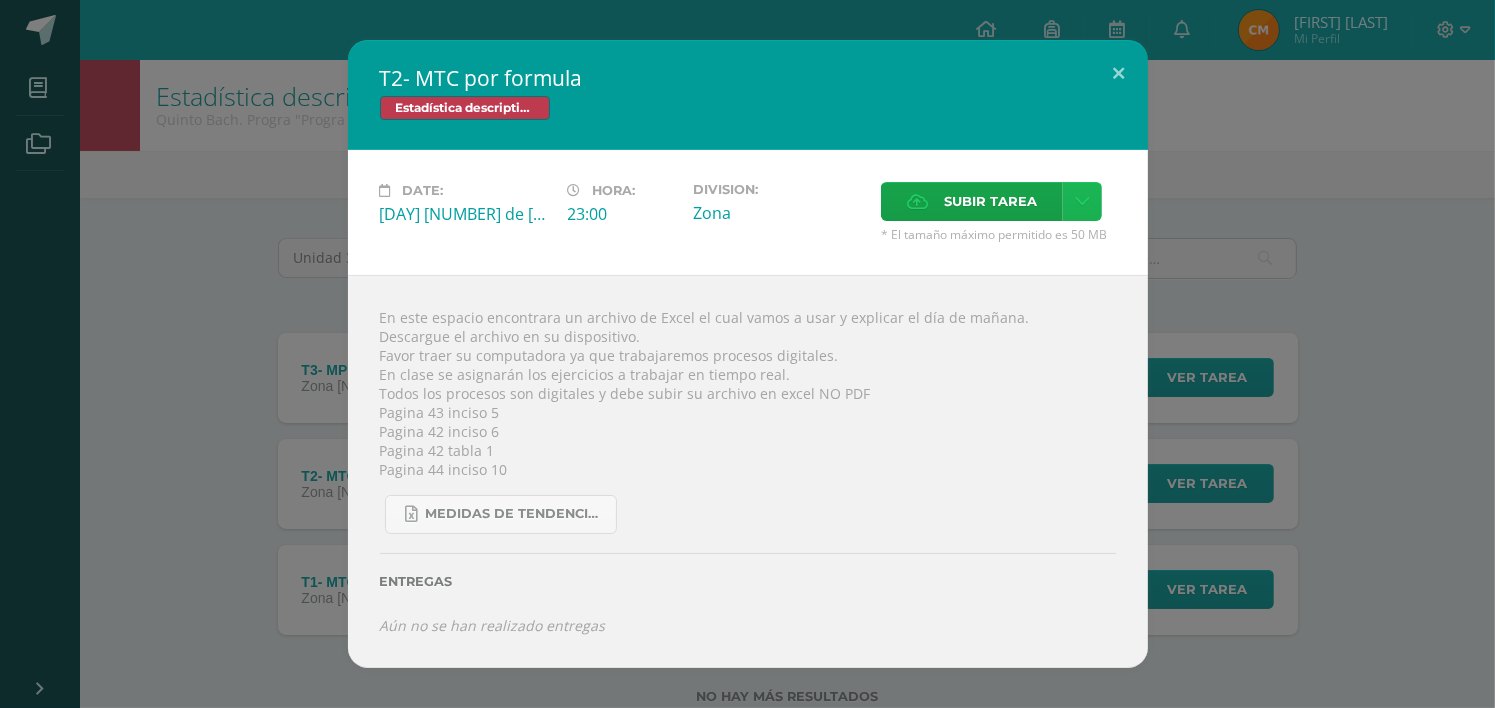click at bounding box center [1082, 201] 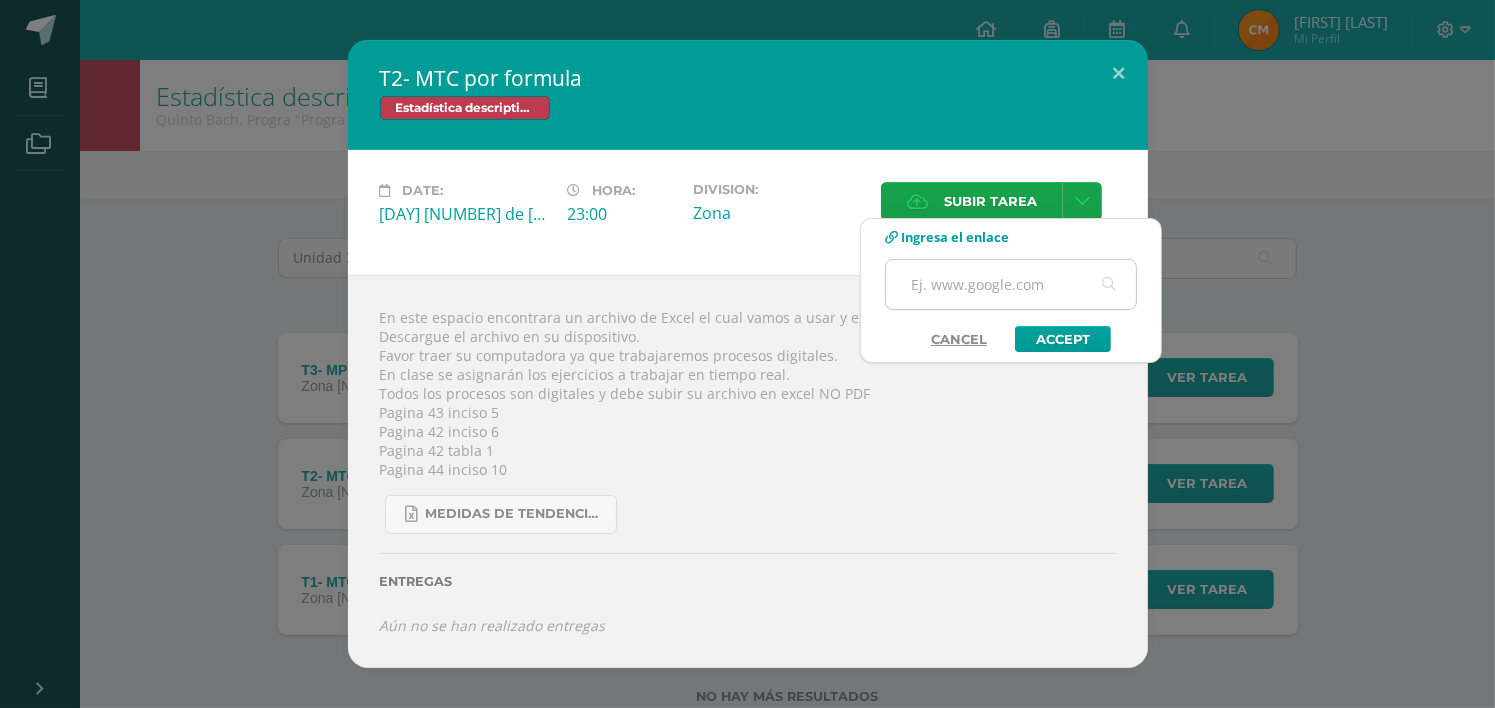 click at bounding box center (1011, 284) 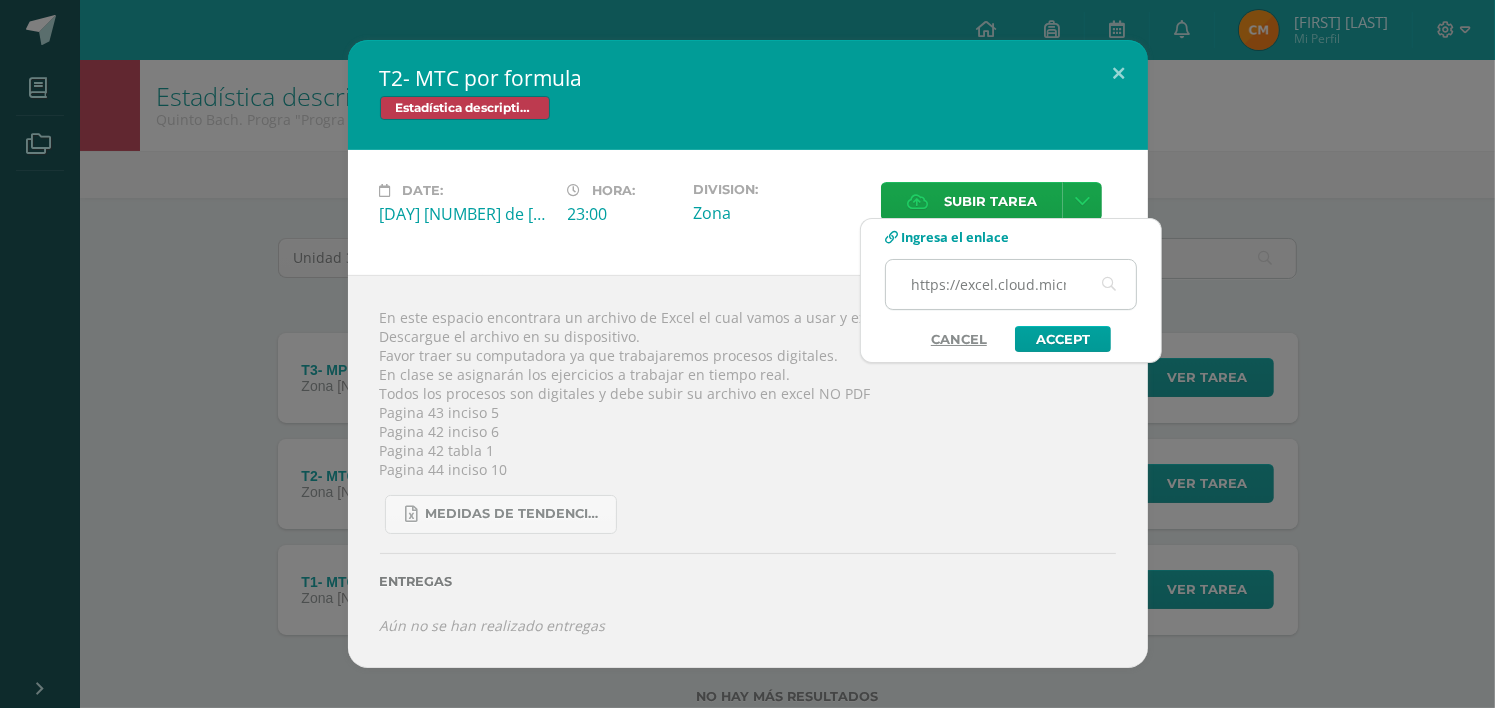 scroll, scrollTop: 0, scrollLeft: 800, axis: horizontal 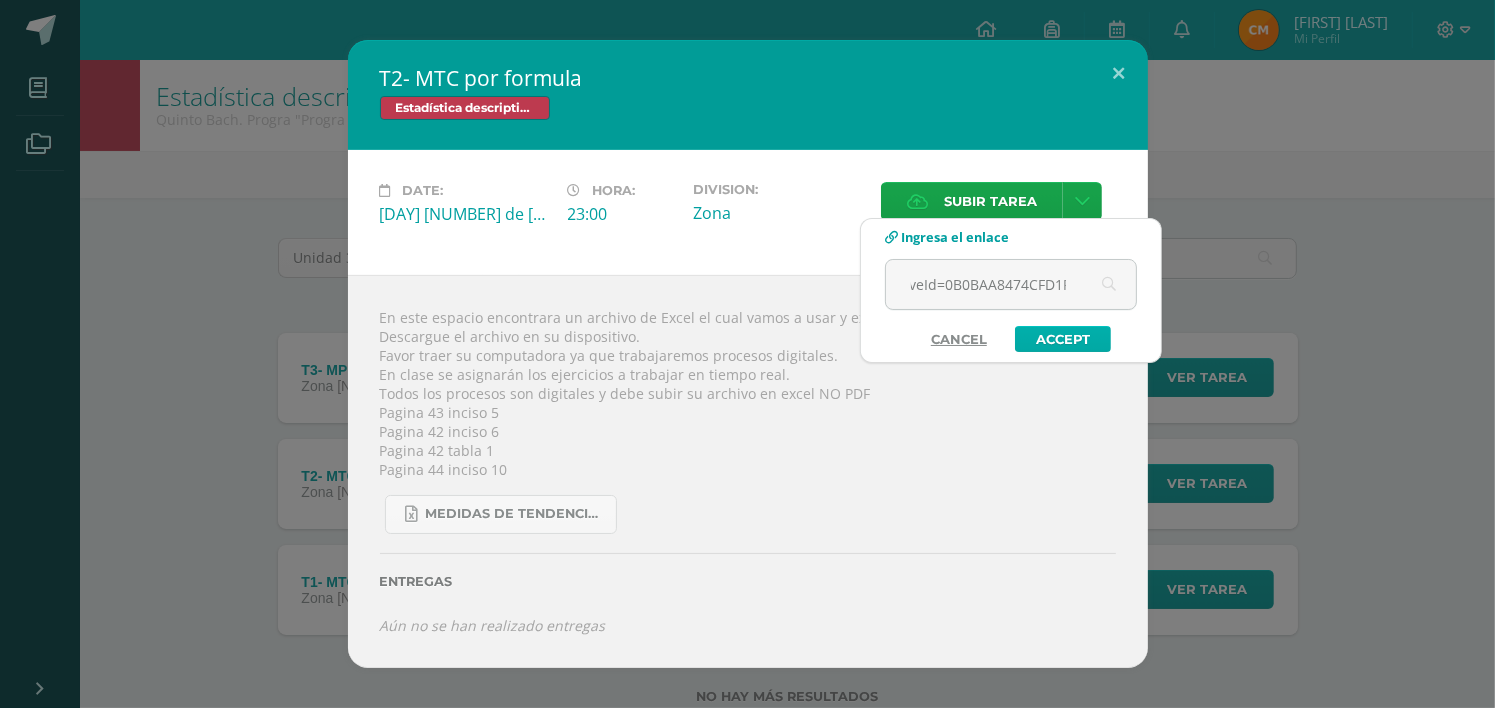 type on "https://excel.cloud.microsoft/open/onedrive/?docId=B0BAA8474CFD1FC%21sea2eb3432e8e4fe690d545615ddad876&driveId=0B0BAA8474CFD1FC" 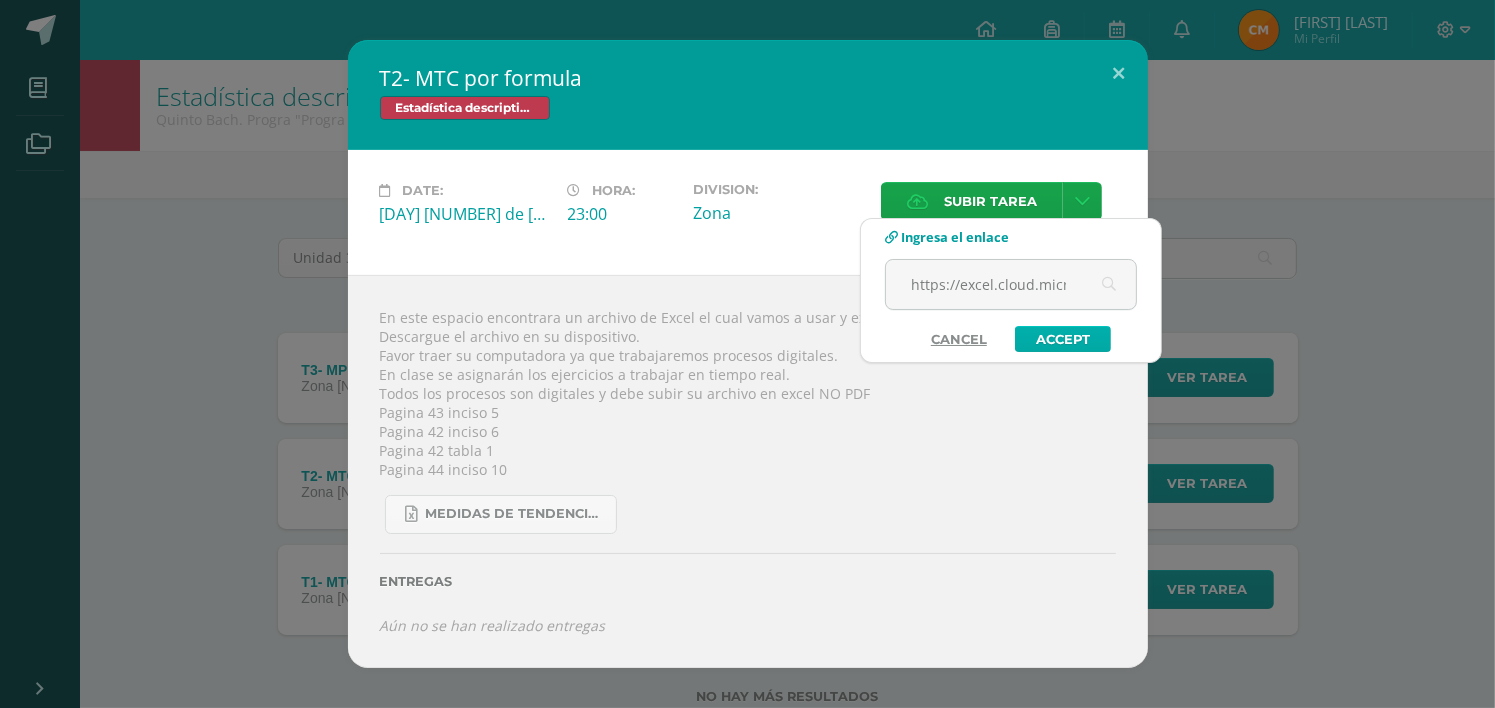 click on "Accept" at bounding box center [1063, 339] 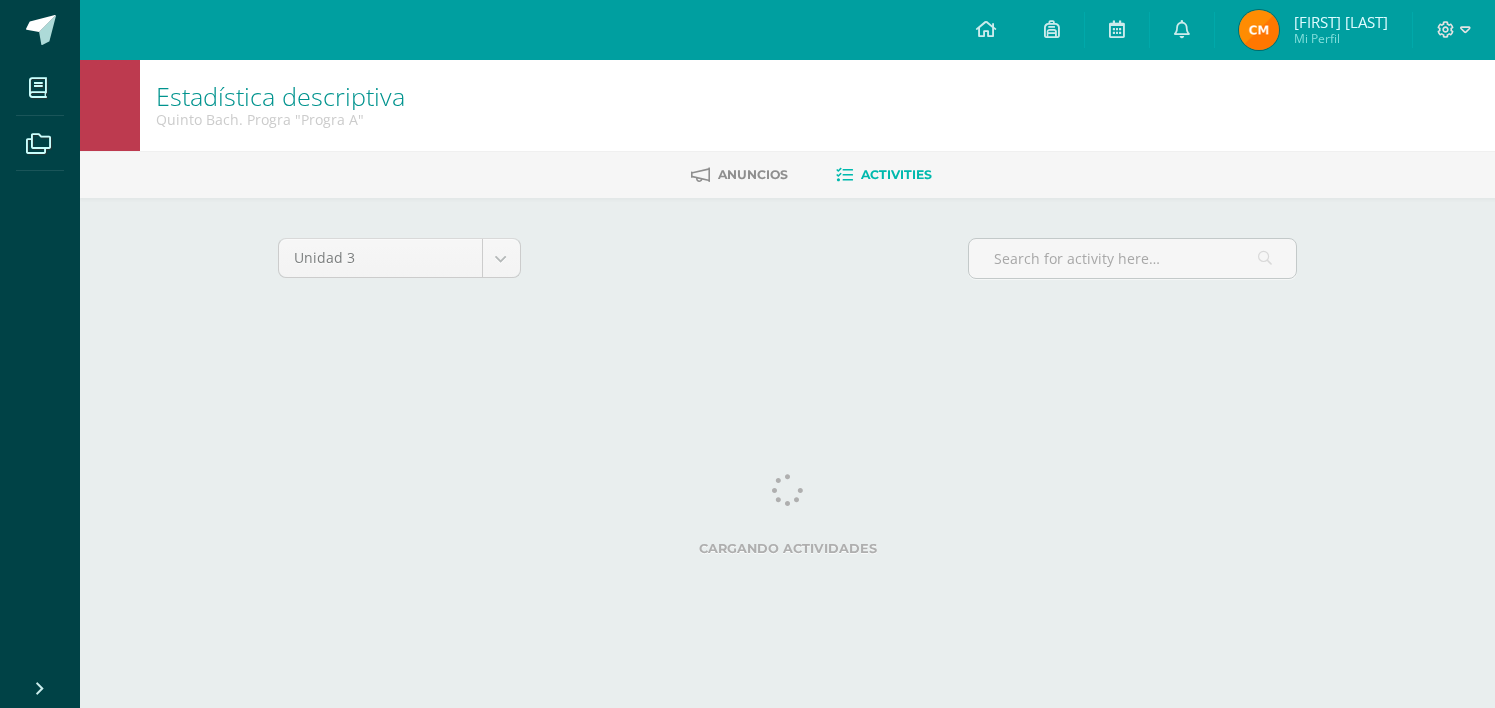 scroll, scrollTop: 0, scrollLeft: 0, axis: both 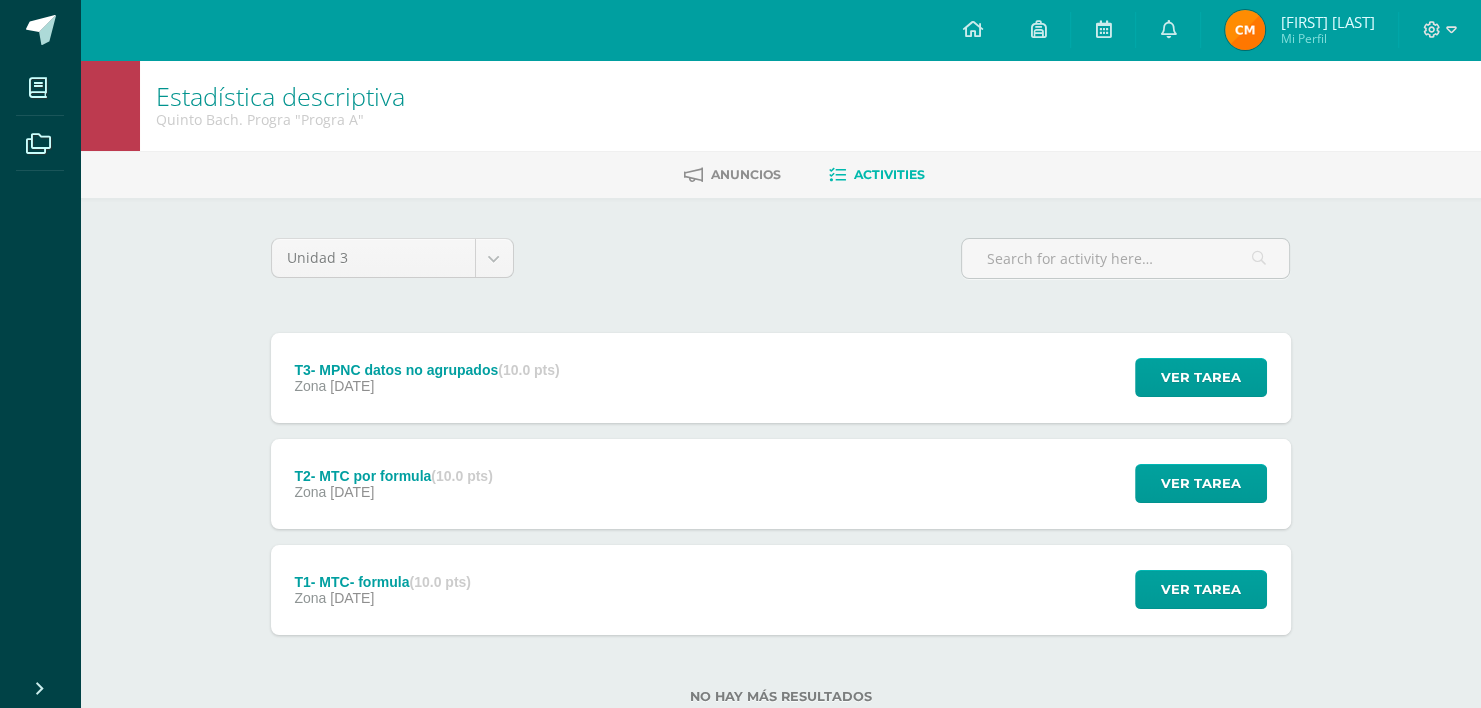 click on "T2- MTC por formula  (10.0 pts)
Zona
09 de July
Ver tarea
T2- MTC por formula
Estadística descriptiva
Cargando contenido" at bounding box center (781, 484) 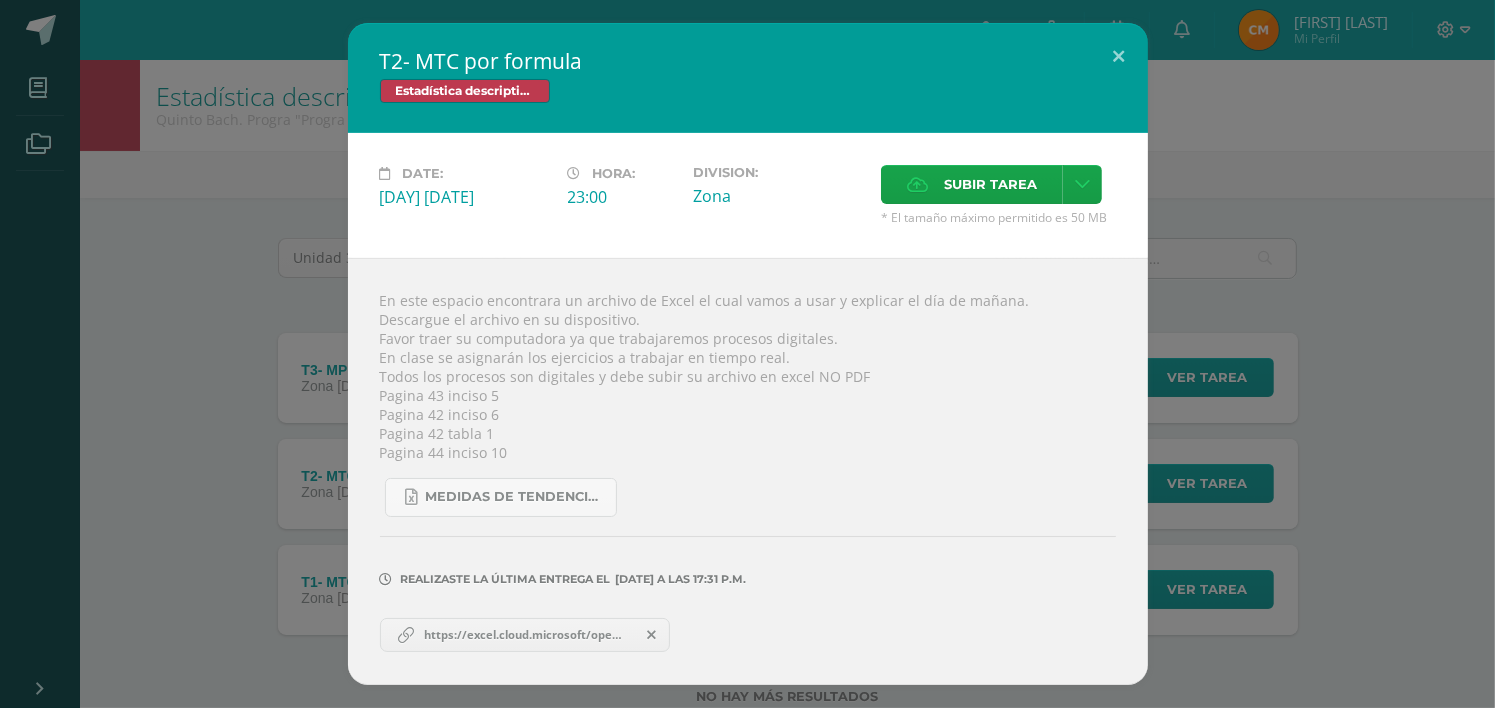 click on "https://excel.cloud.microsoft/open/onedrive/?docId=B0BAA8474CFD1FC%21sea2eb3432e8e4fe690d545615ddad876&driveId=0B0BAA8474CFD1FC" at bounding box center (524, 635) 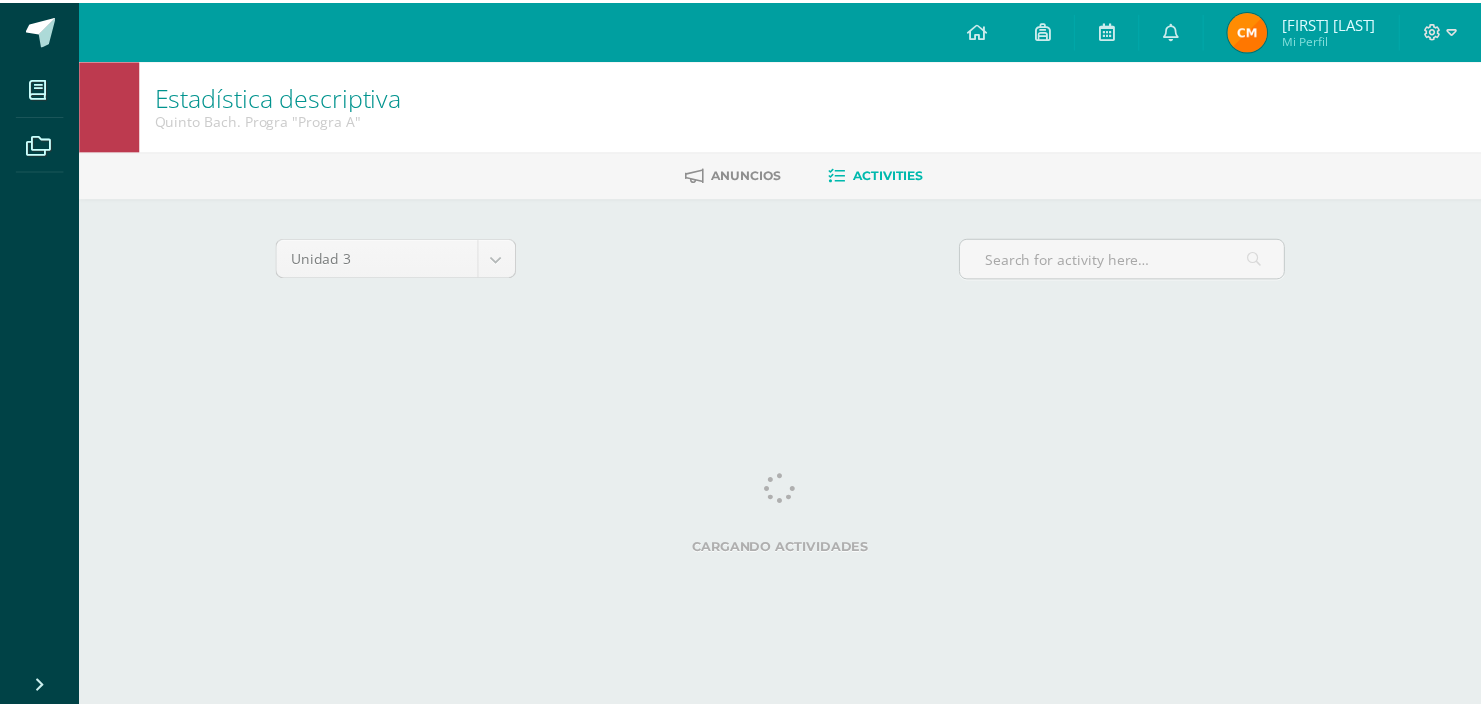scroll, scrollTop: 0, scrollLeft: 0, axis: both 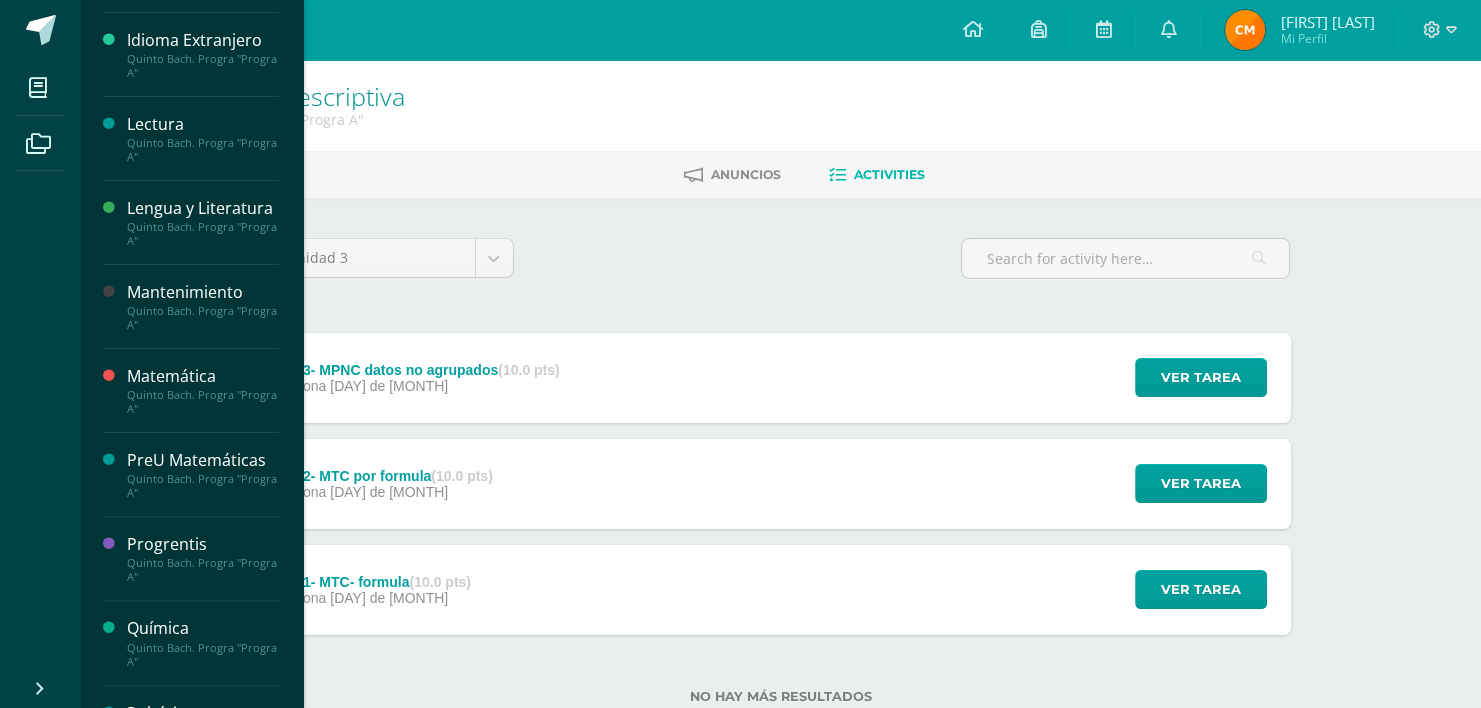 click on "Mantenimiento" at bounding box center (203, 292) 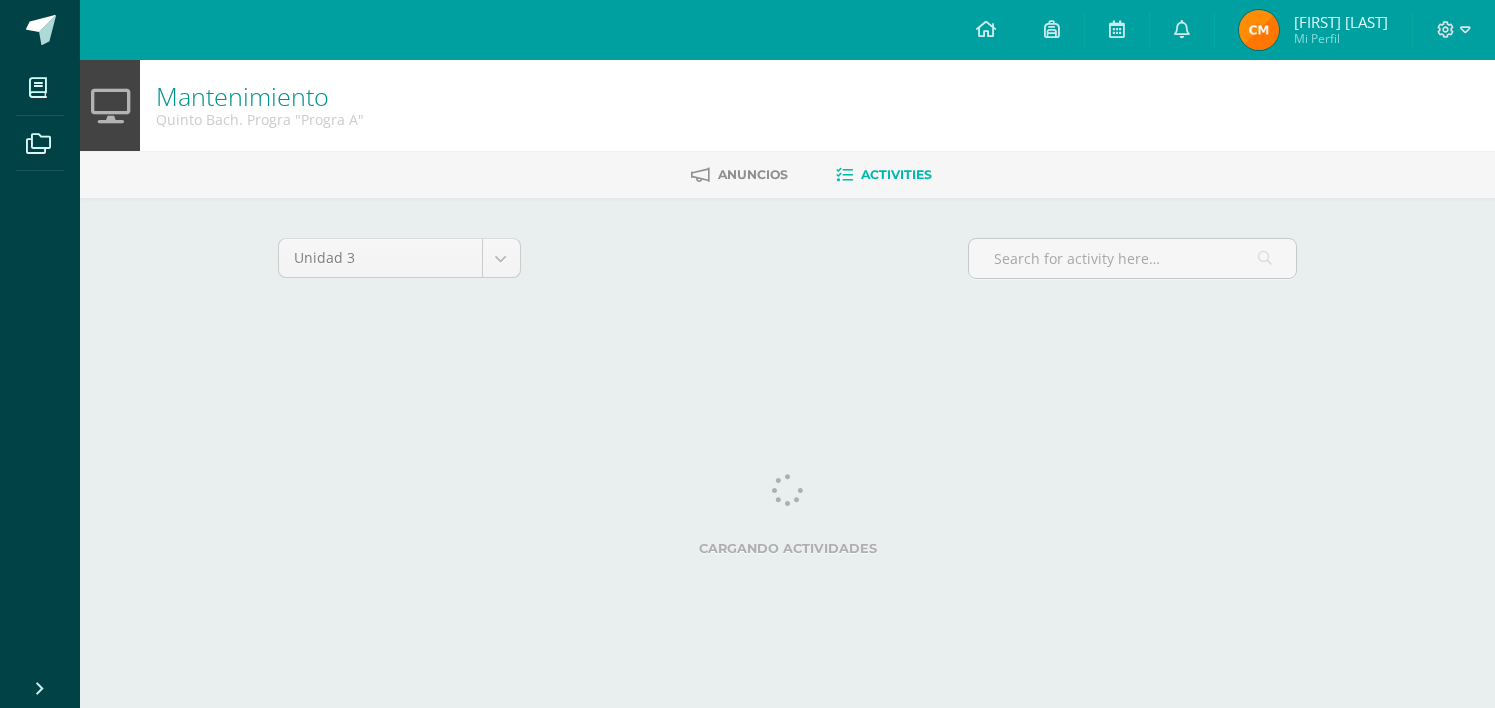 scroll, scrollTop: 0, scrollLeft: 0, axis: both 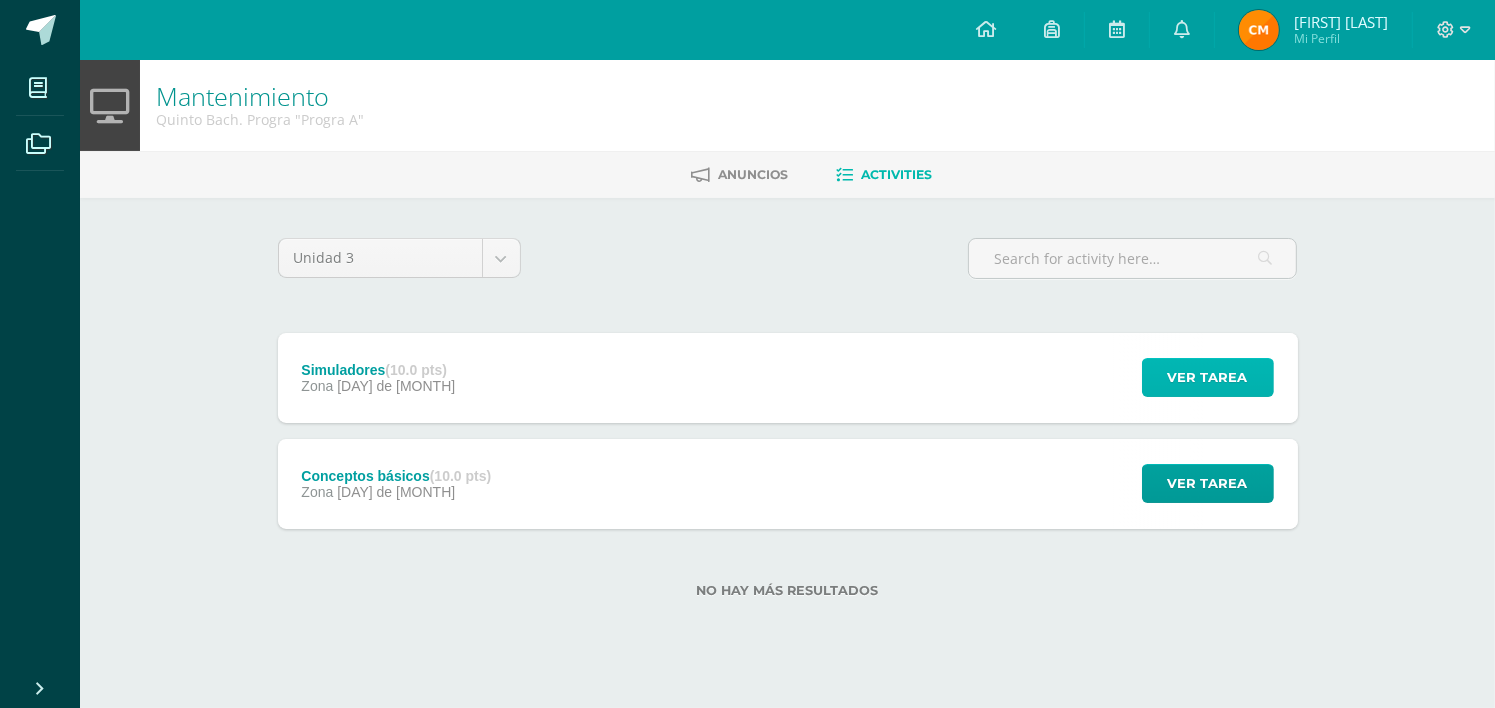 click on "Ver tarea" at bounding box center (1208, 377) 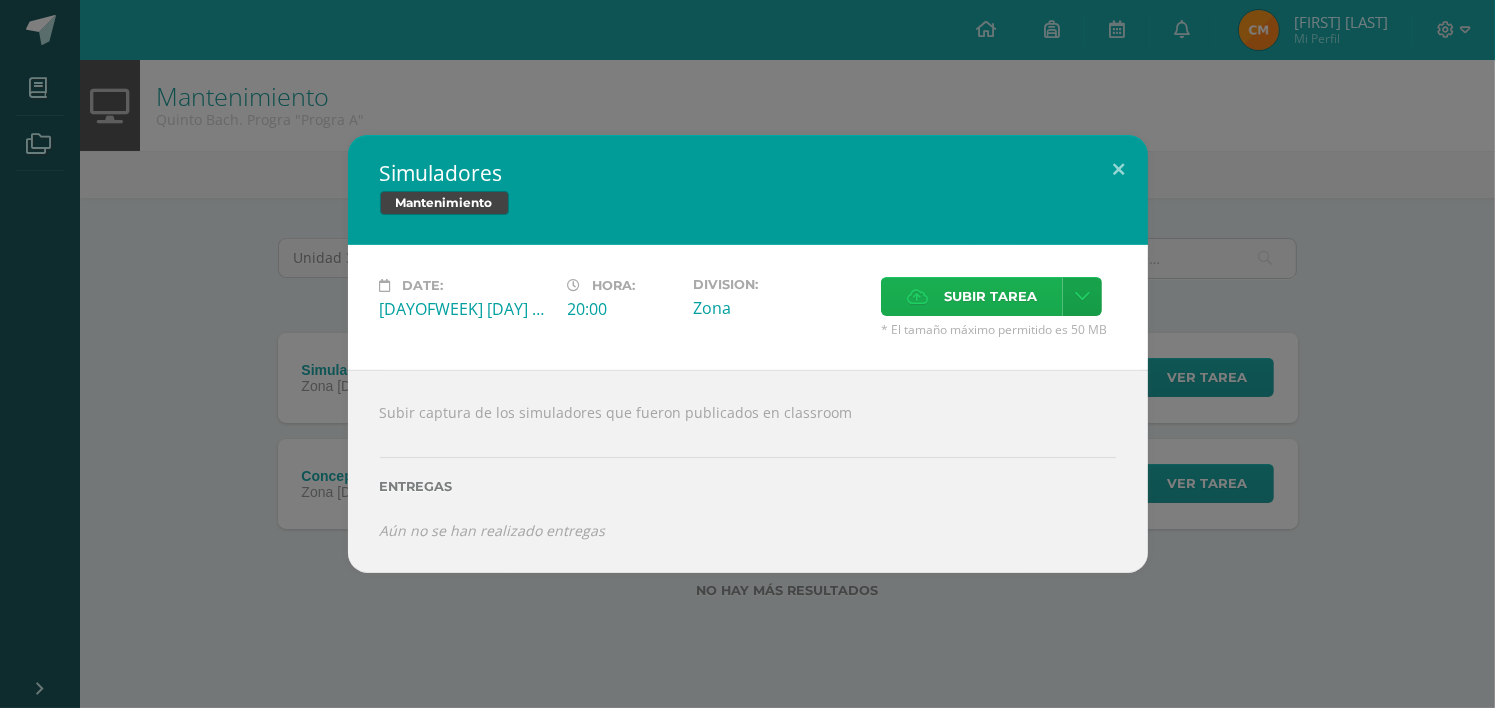 click on "Subir tarea" at bounding box center (990, 296) 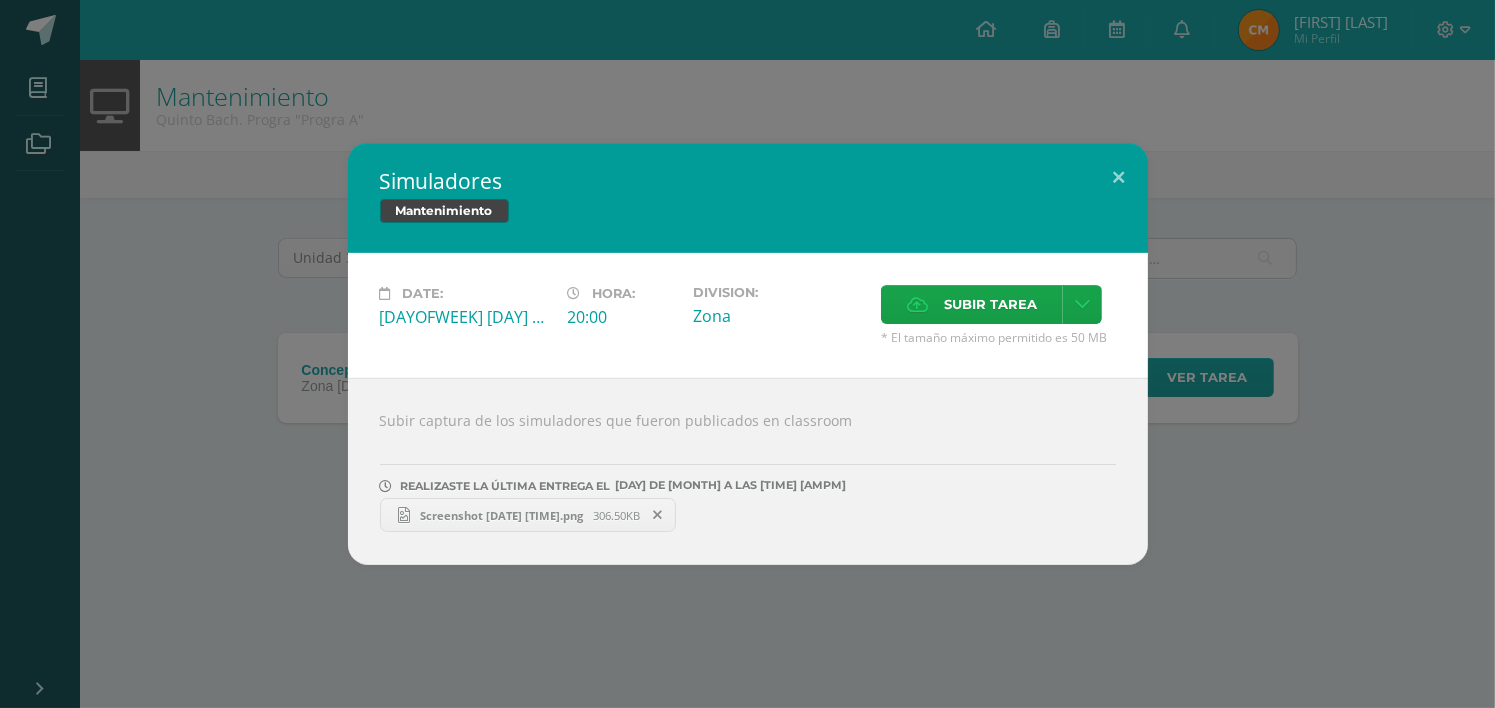 click on "306.50KB" at bounding box center [616, 515] 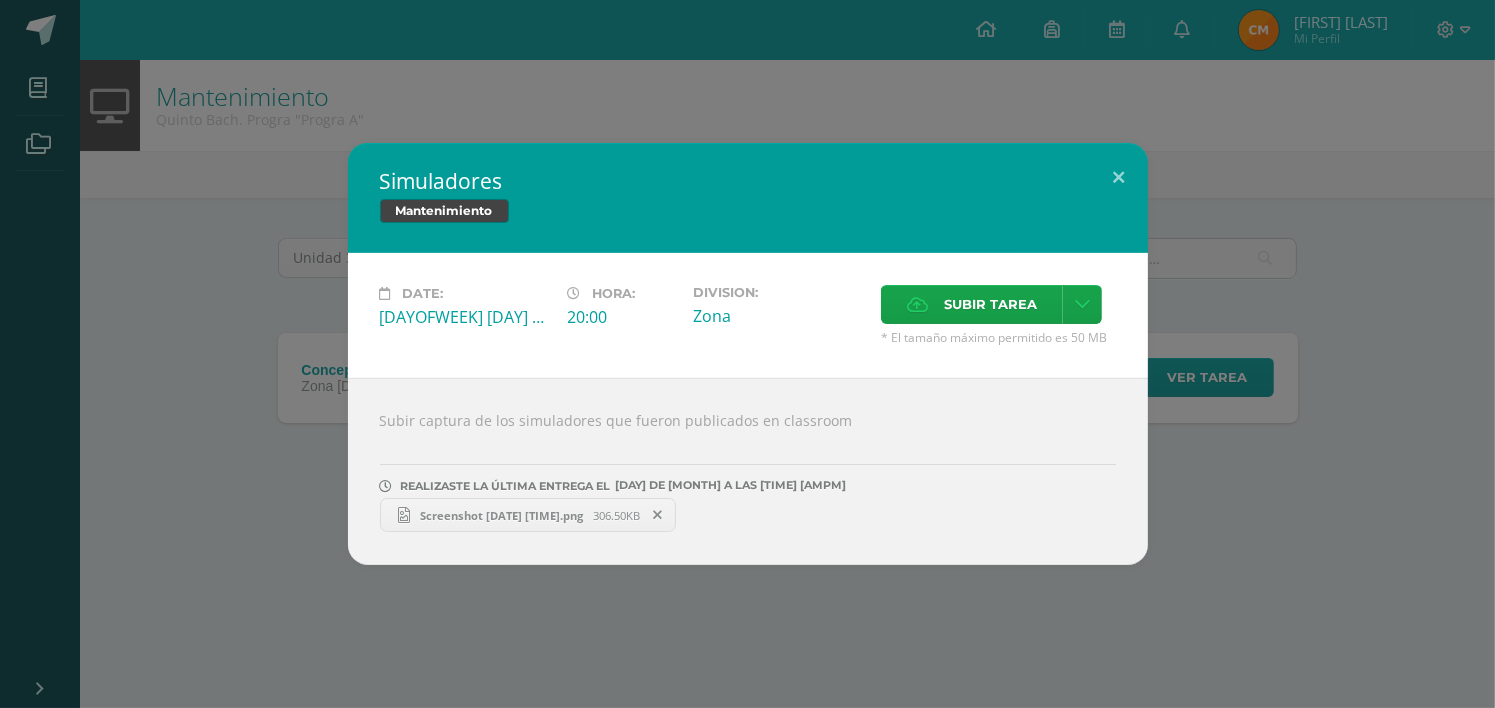 click at bounding box center (658, 515) 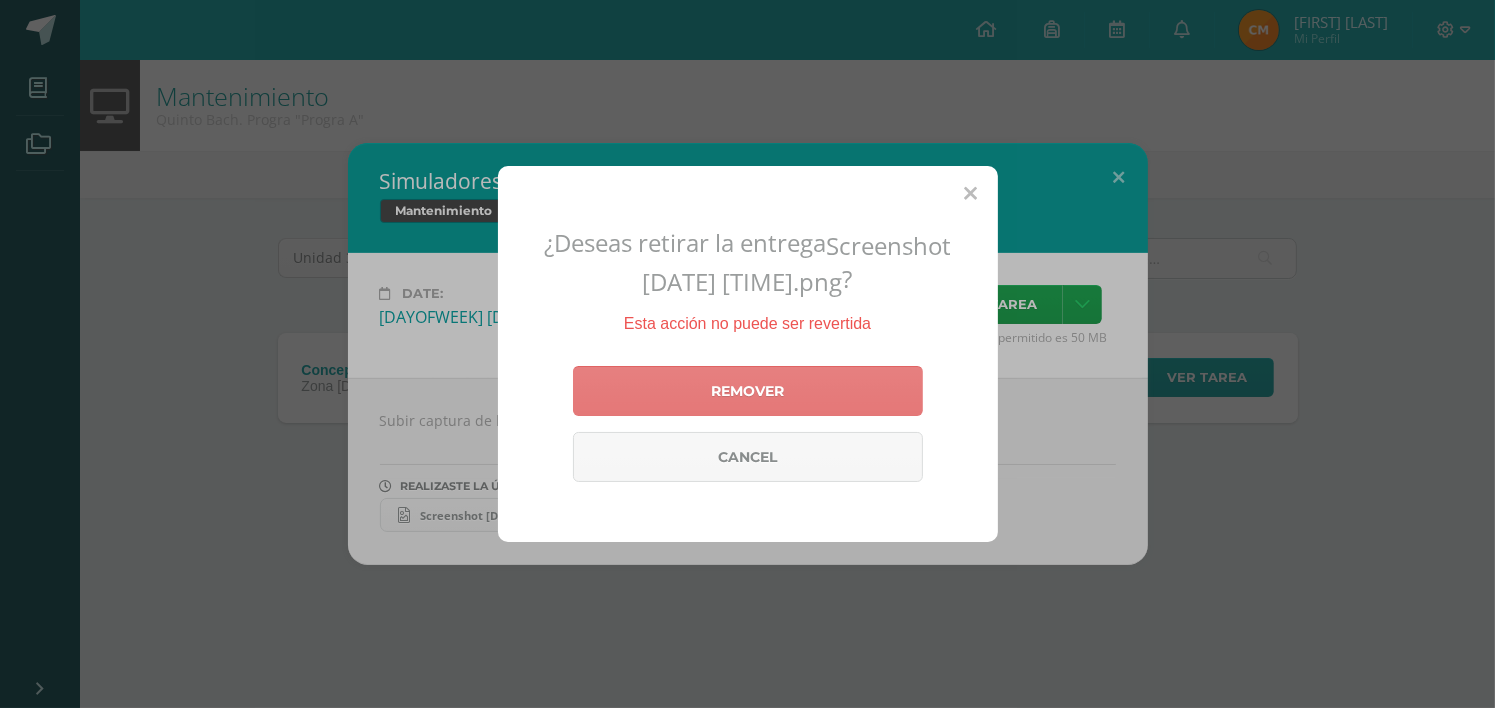 click on "Remover" at bounding box center (748, 391) 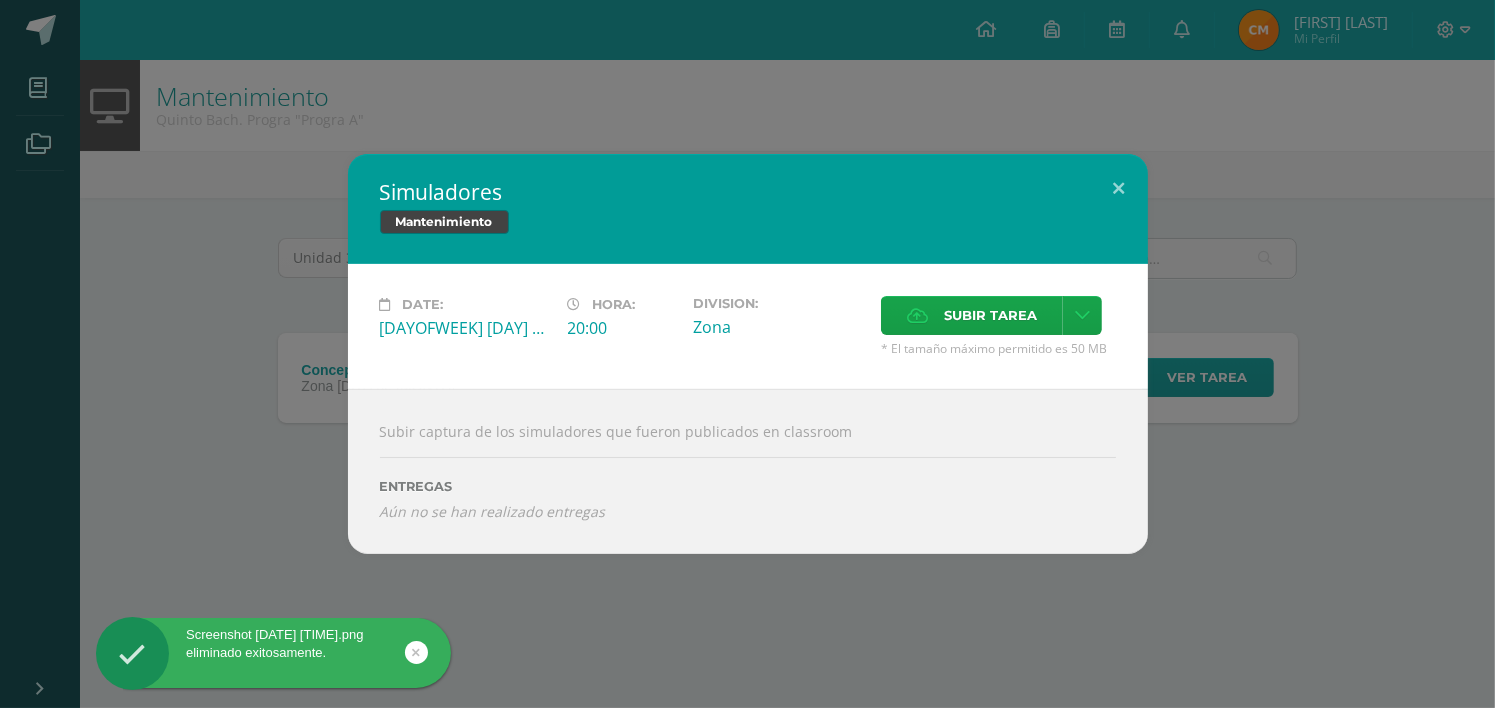 click on "Subir tarea" at bounding box center [990, 315] 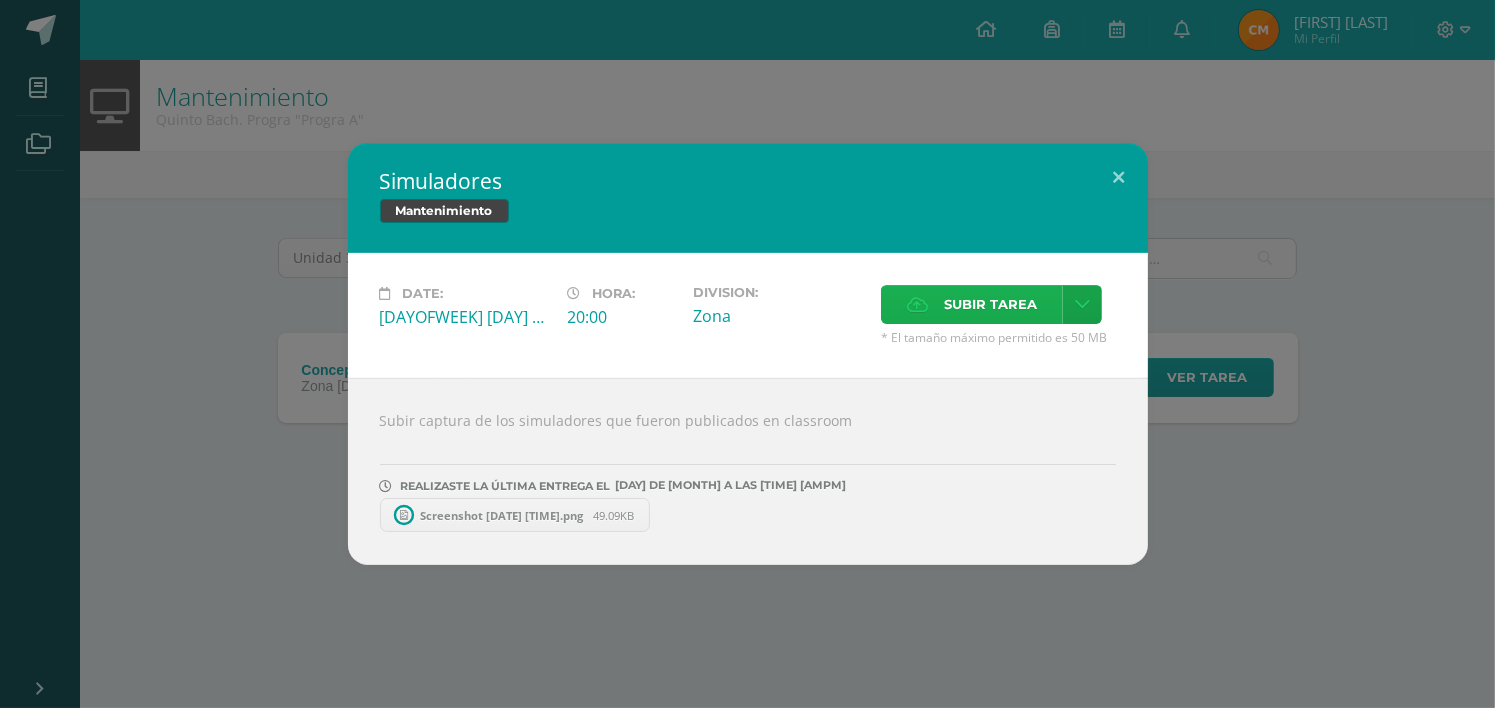 click on "Subir tarea" at bounding box center (990, 304) 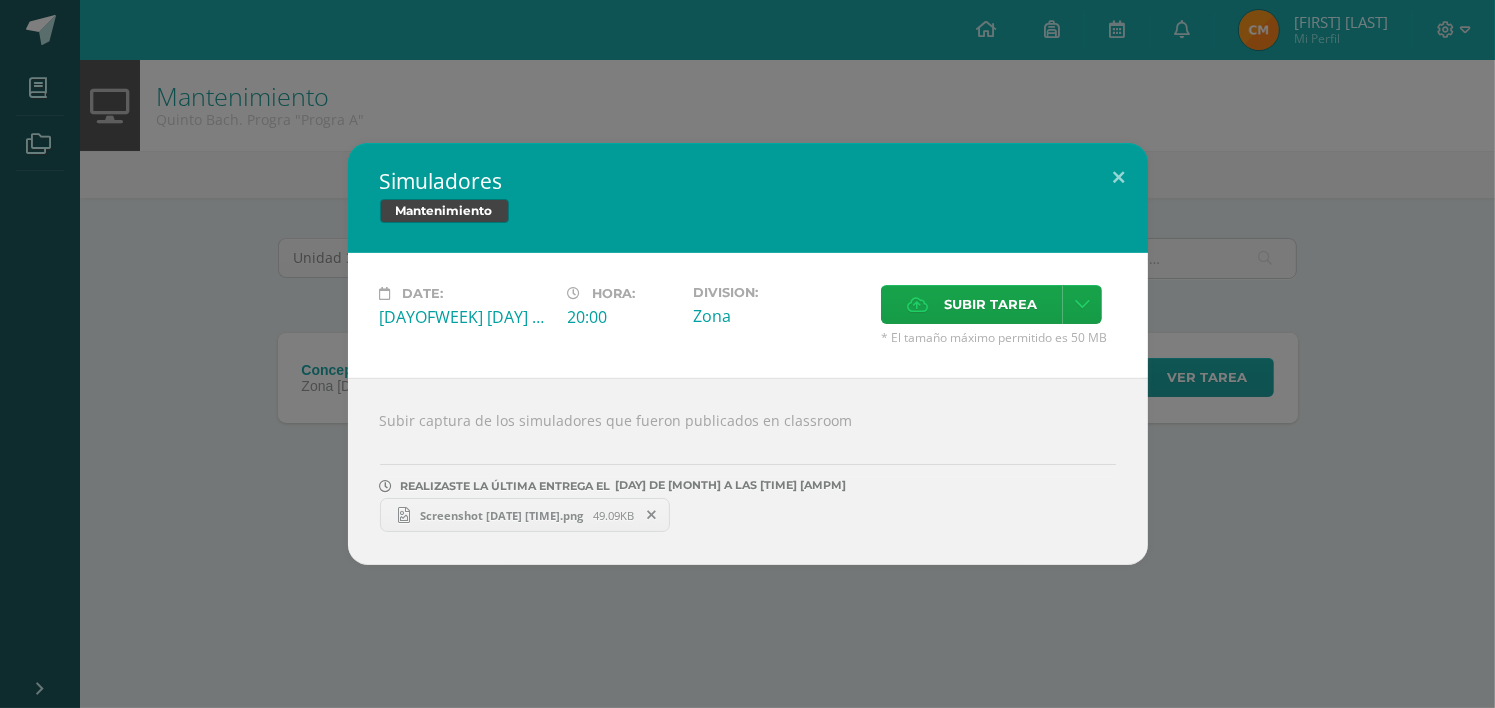 click at bounding box center [652, 515] 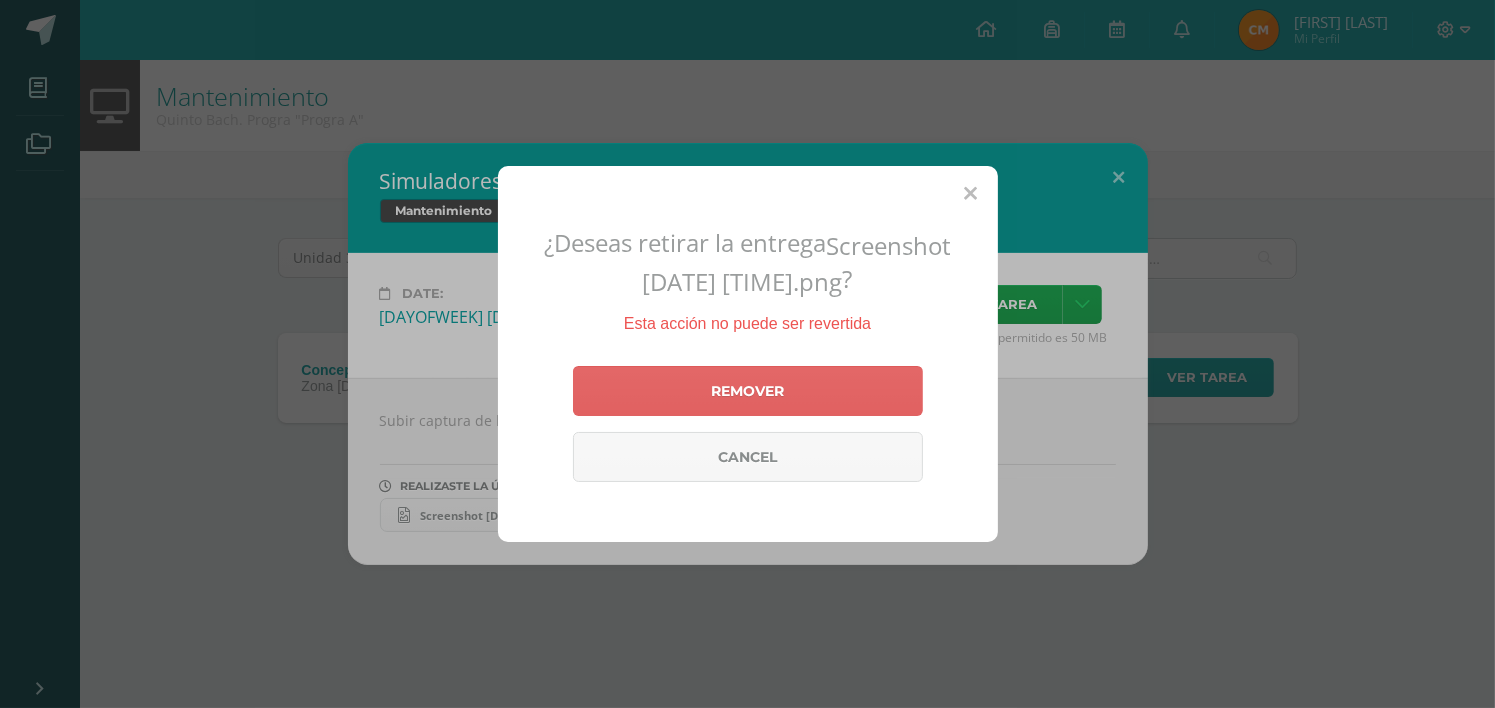 click on "Remover
Cancel" at bounding box center (748, 424) 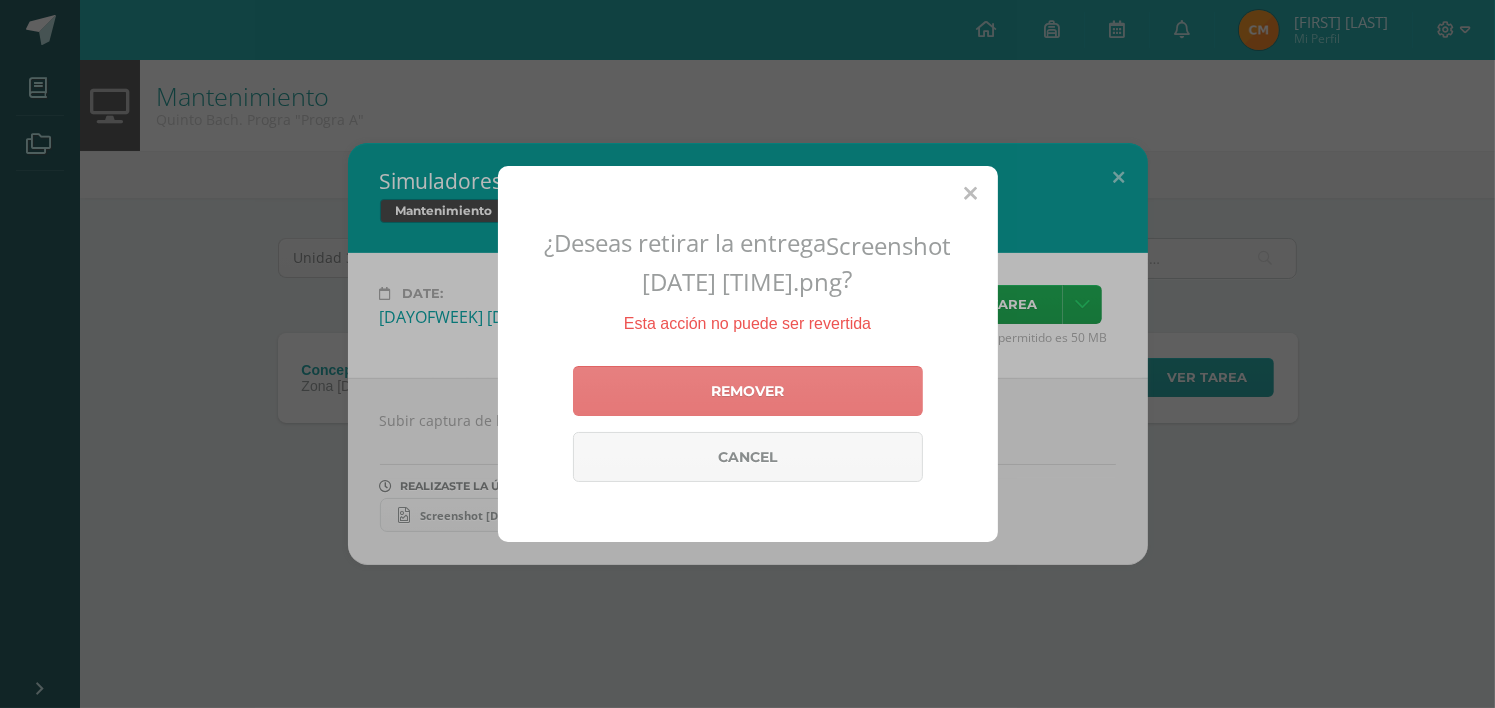 click on "Remover" at bounding box center [748, 391] 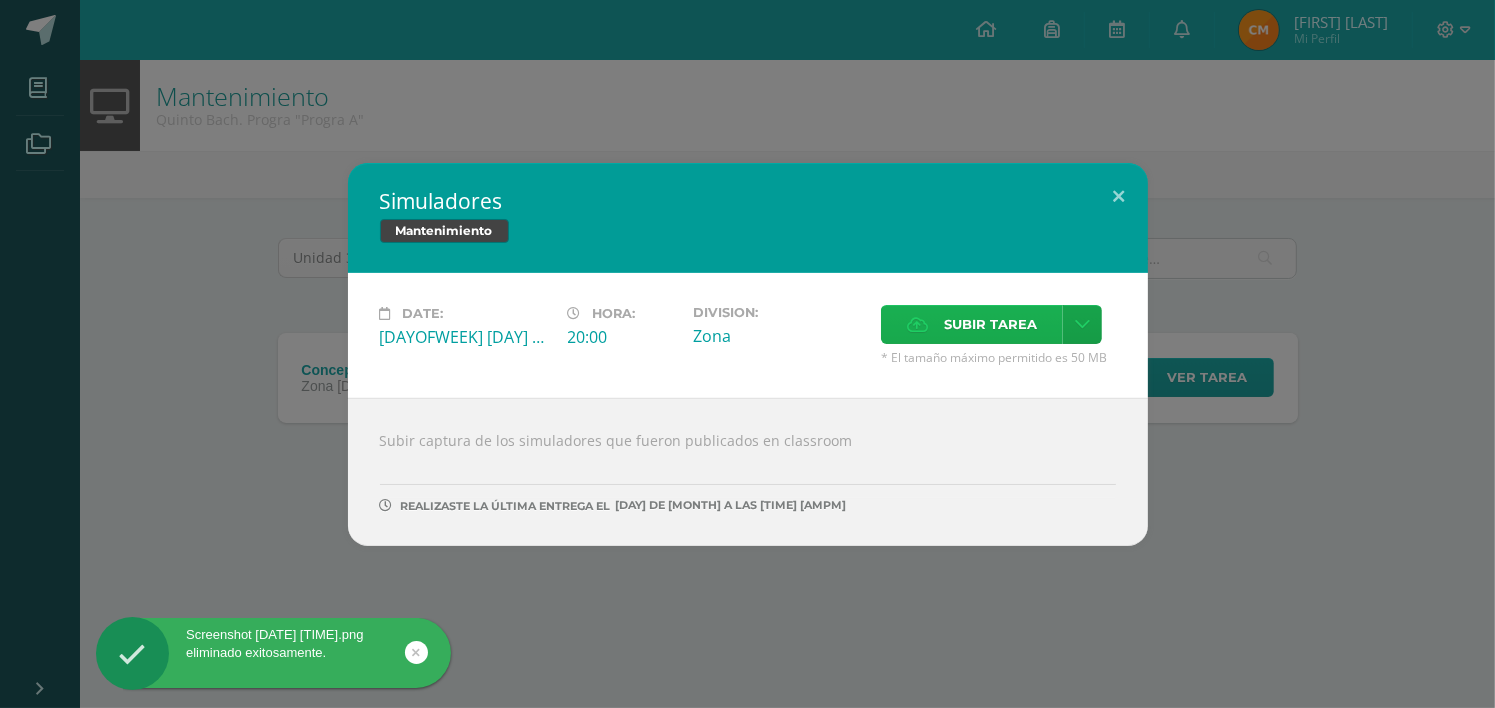 click on "Subir tarea" at bounding box center [972, 324] 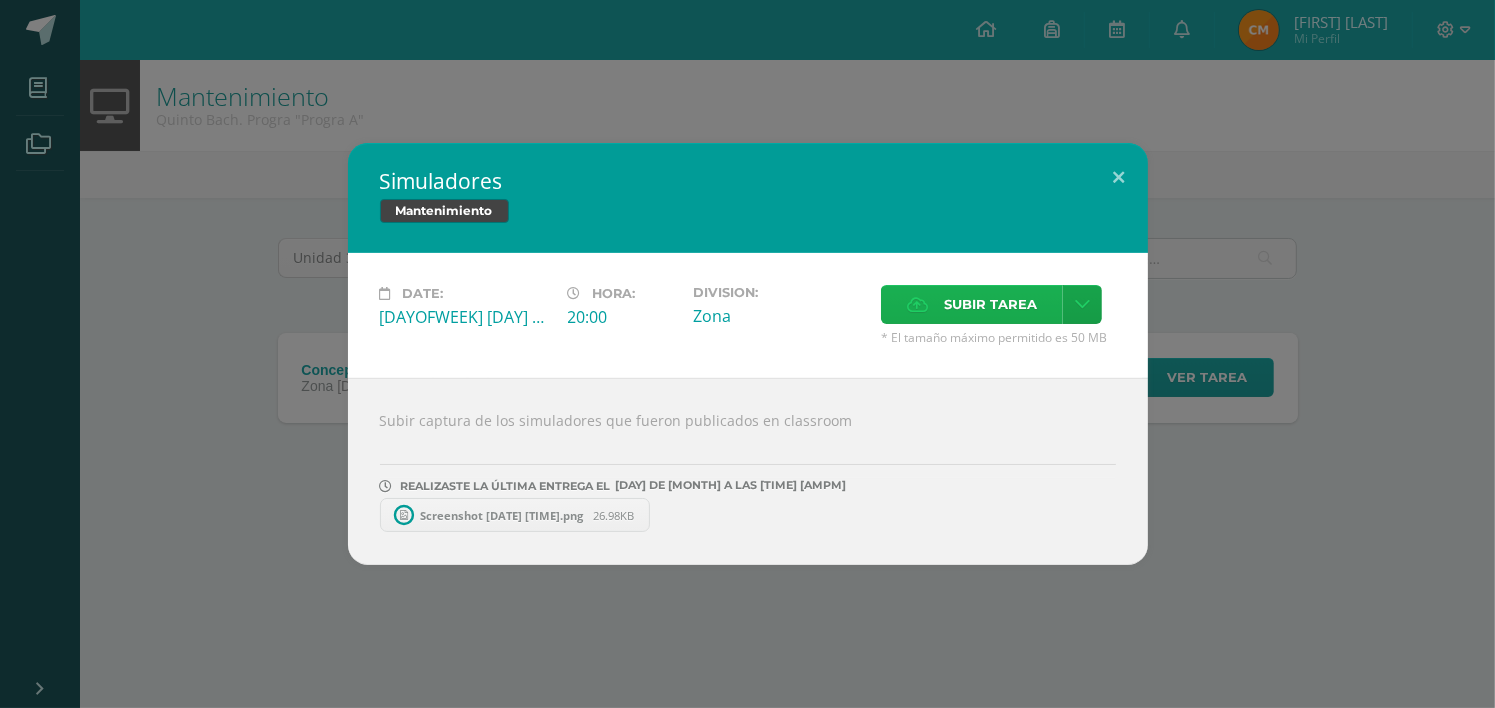 click at bounding box center [917, 304] 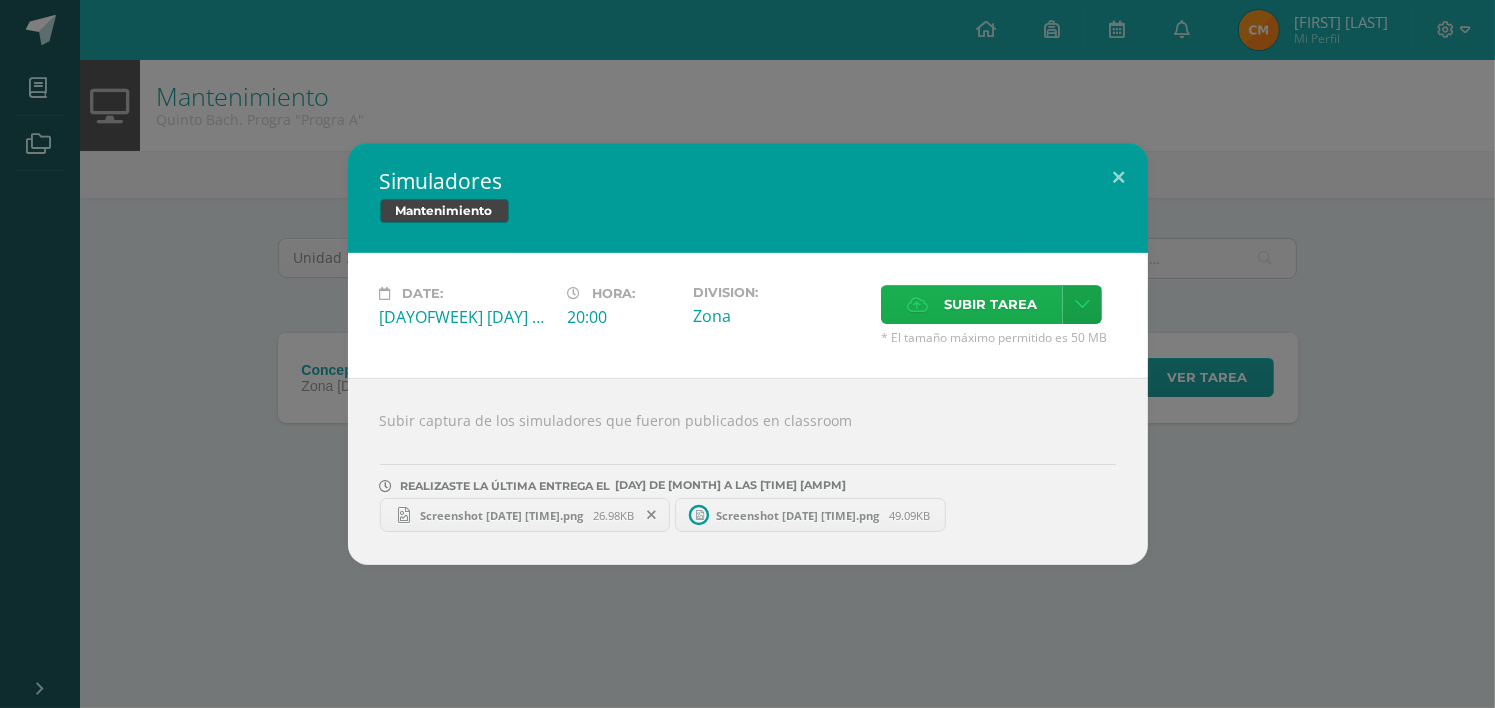 click on "Subir tarea" at bounding box center (990, 304) 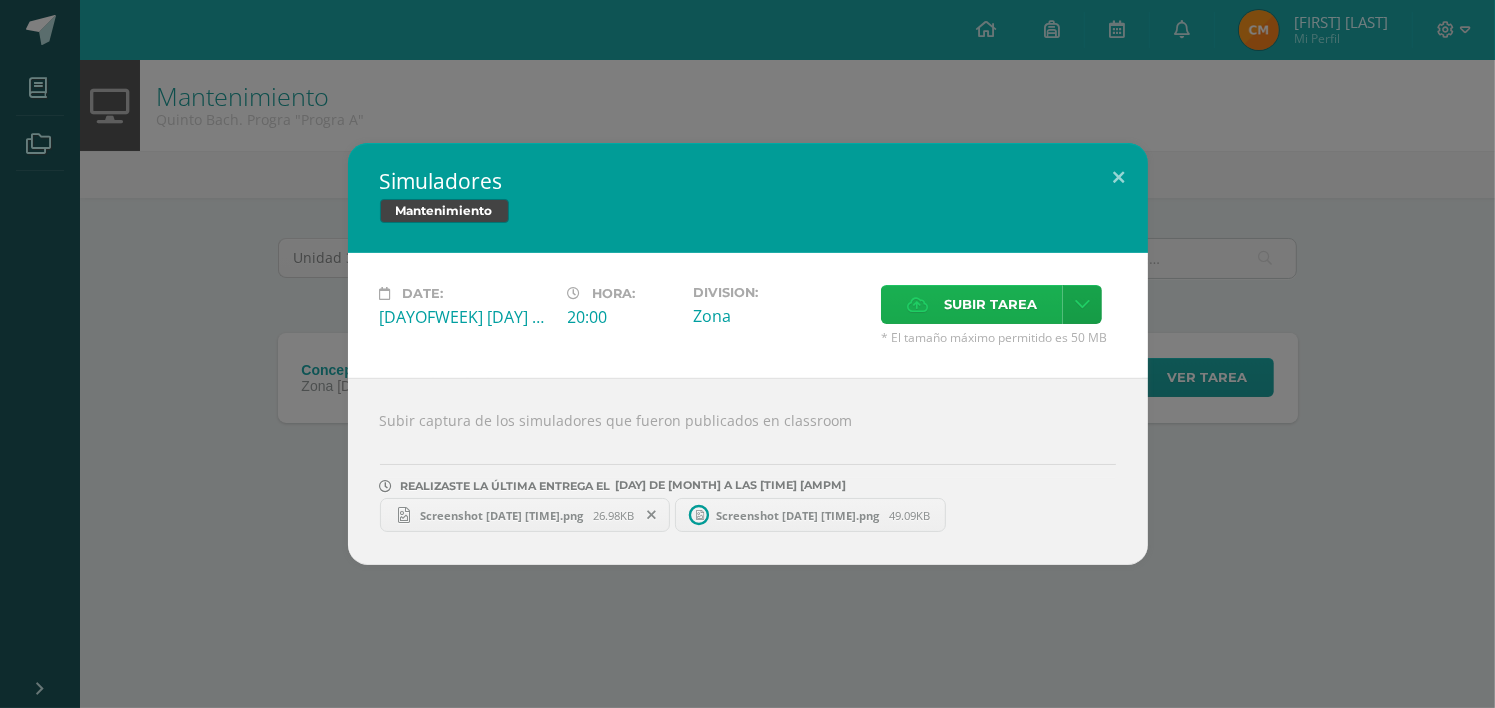 click on "Subir tarea" at bounding box center [0, 0] 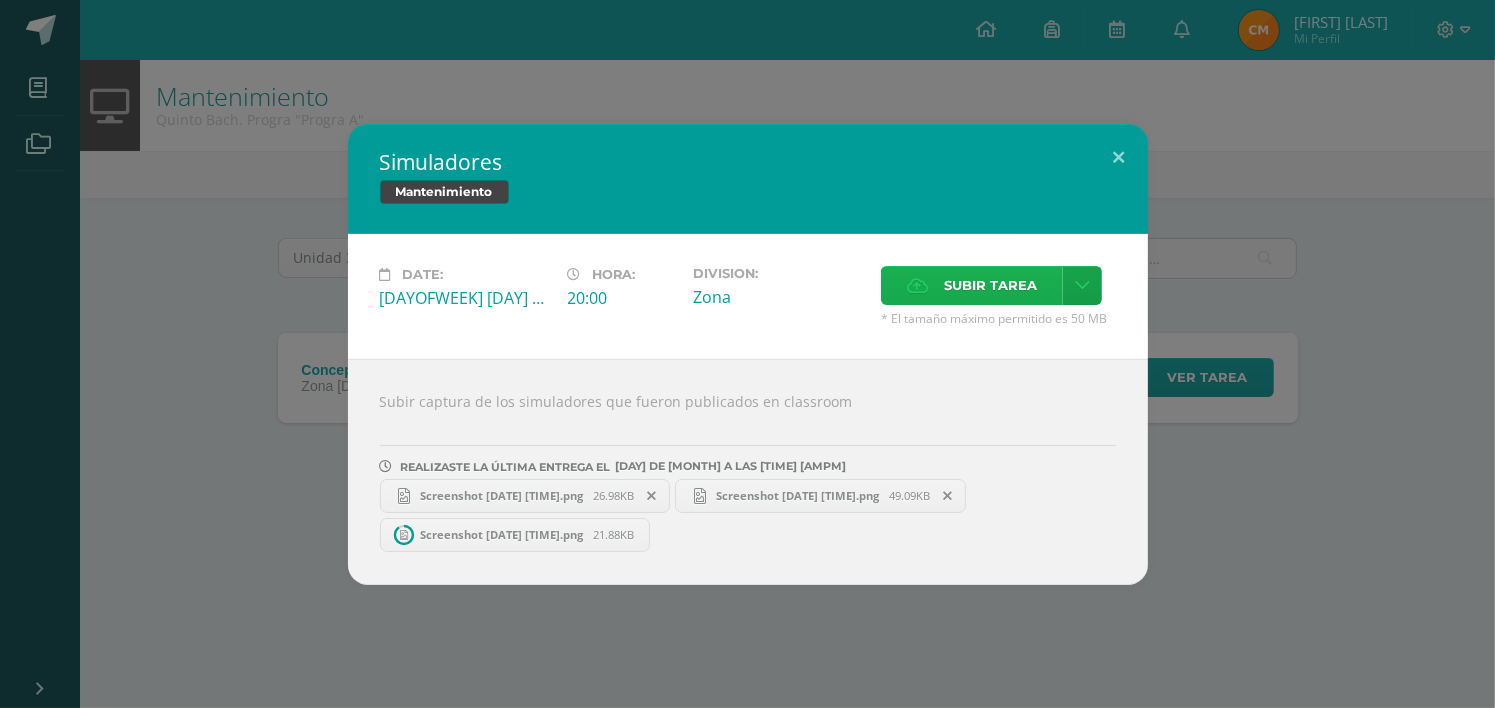 click on "Subir tarea" at bounding box center [990, 285] 